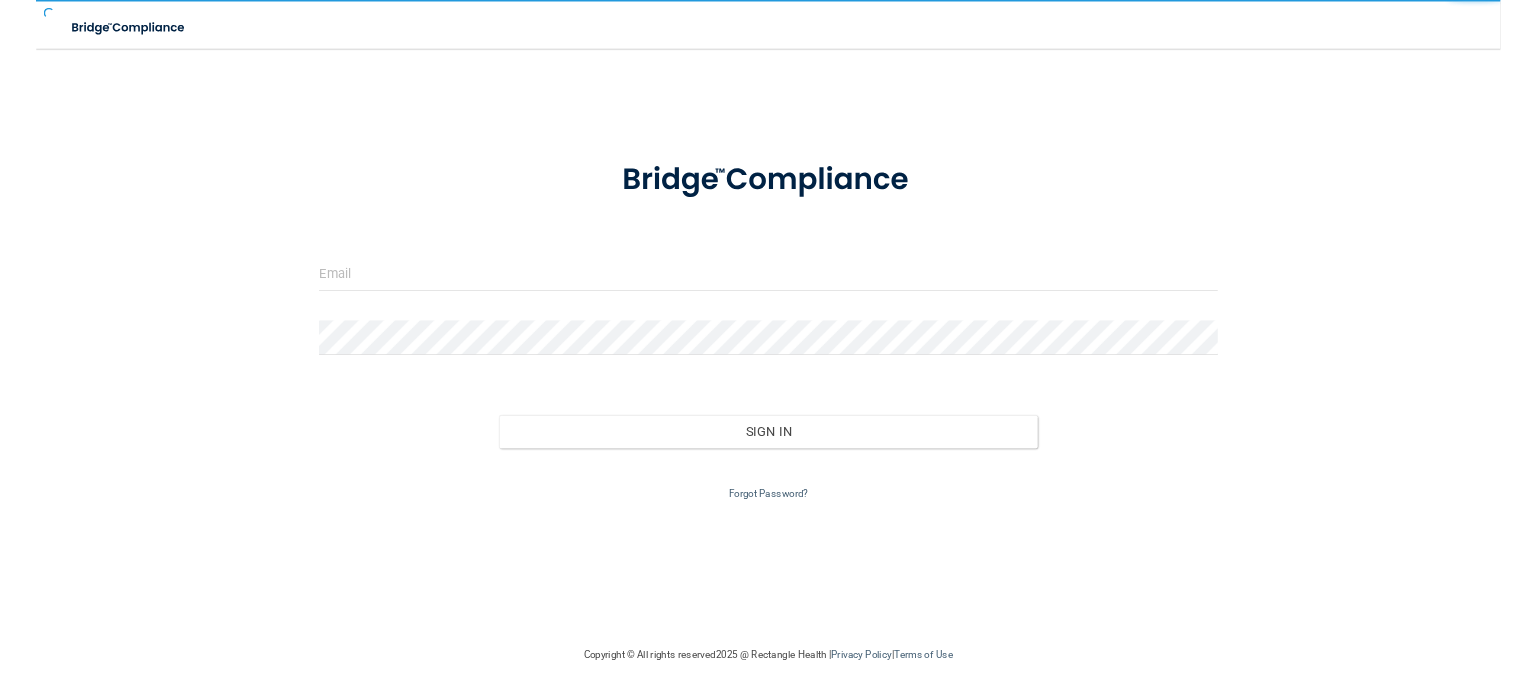 scroll, scrollTop: 0, scrollLeft: 0, axis: both 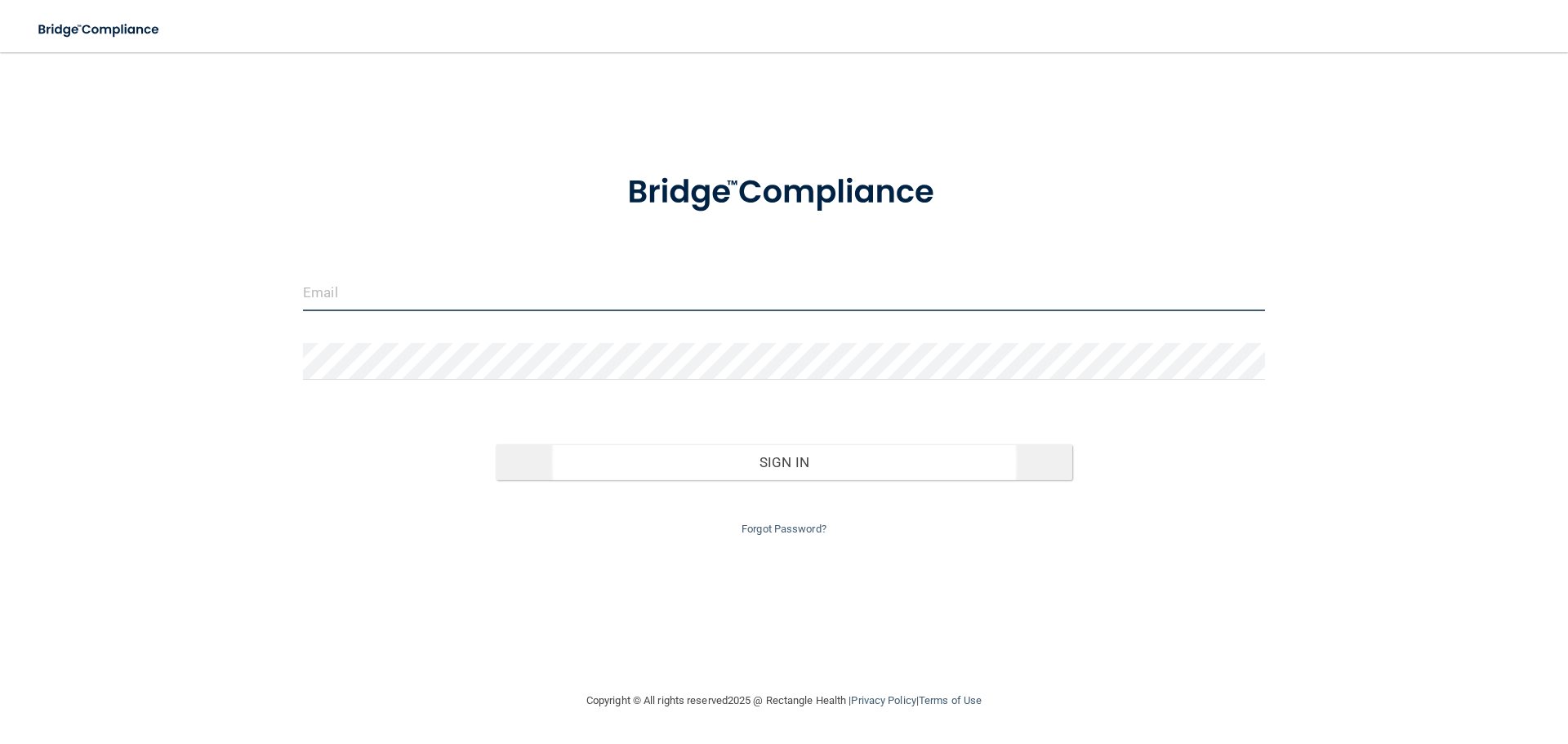 type on "[EMAIL_ADDRESS][DOMAIN_NAME]" 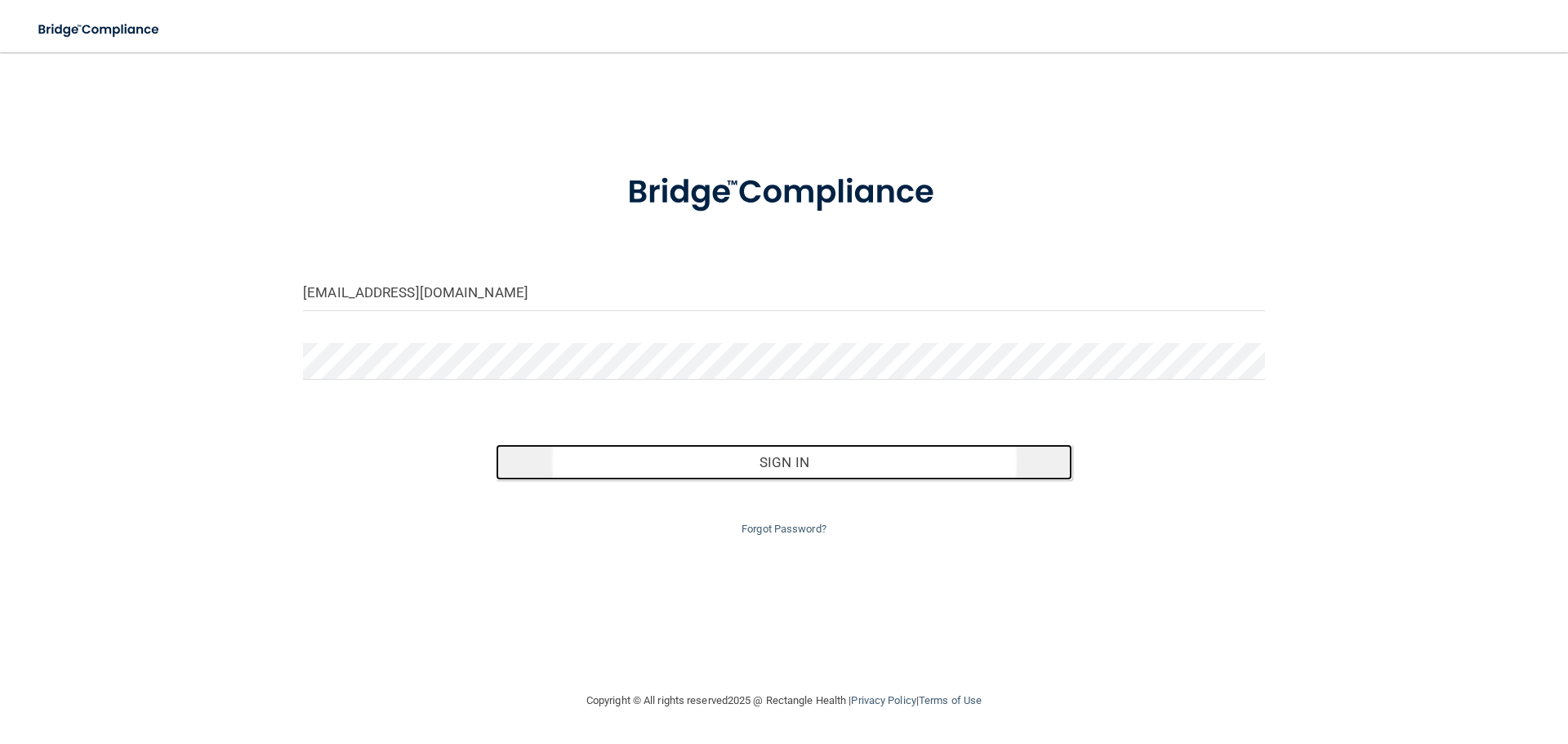 click on "Sign In" at bounding box center [784, 462] 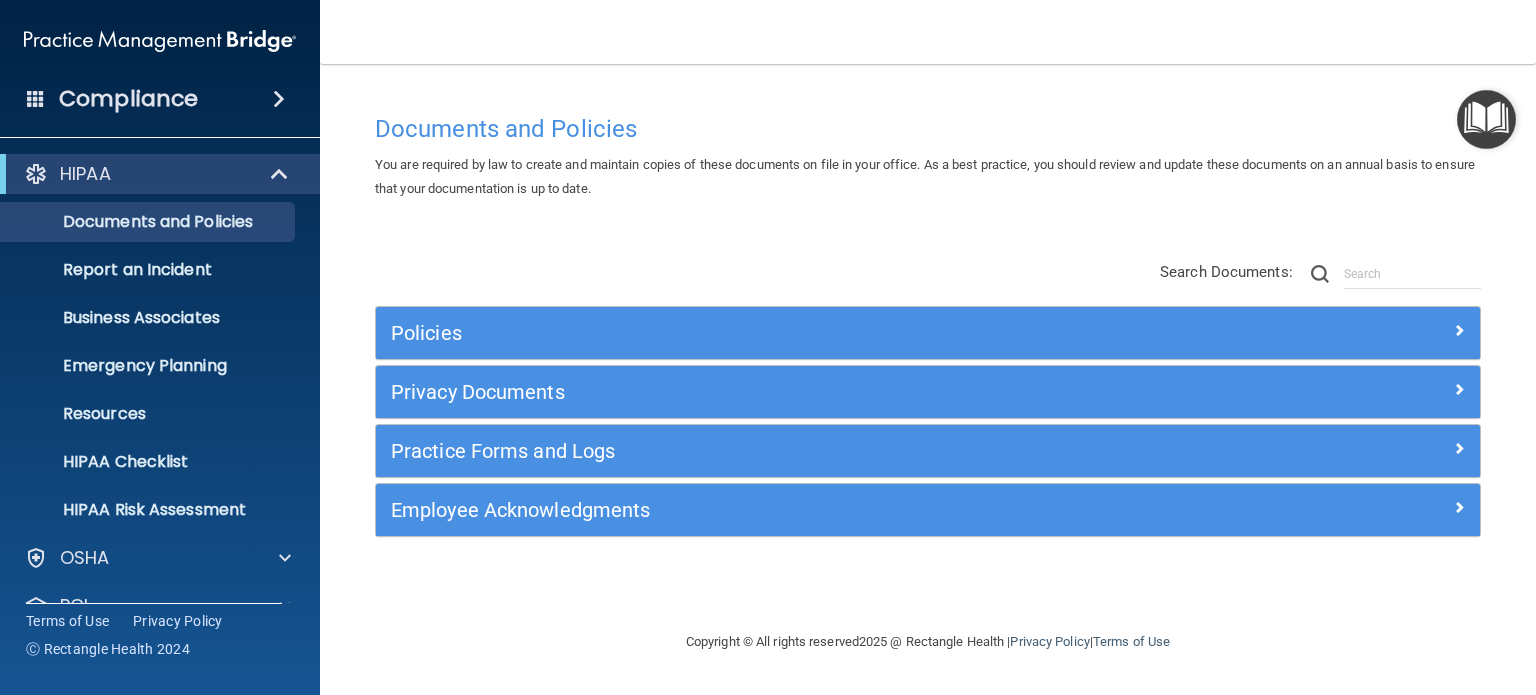 click on "Compliance" at bounding box center (160, 99) 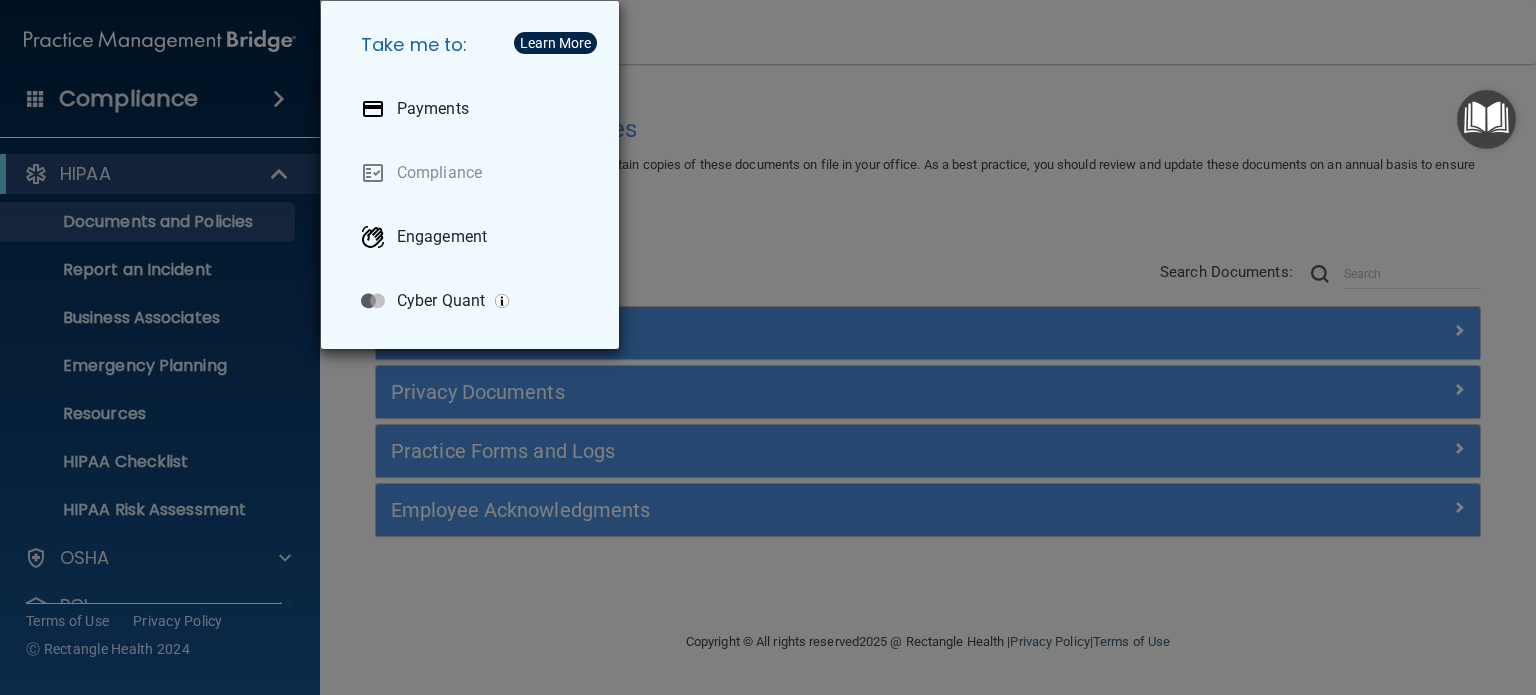 click on "Take me to:             Payments                   Compliance                     Engagement                     Cyber Quant" at bounding box center [768, 347] 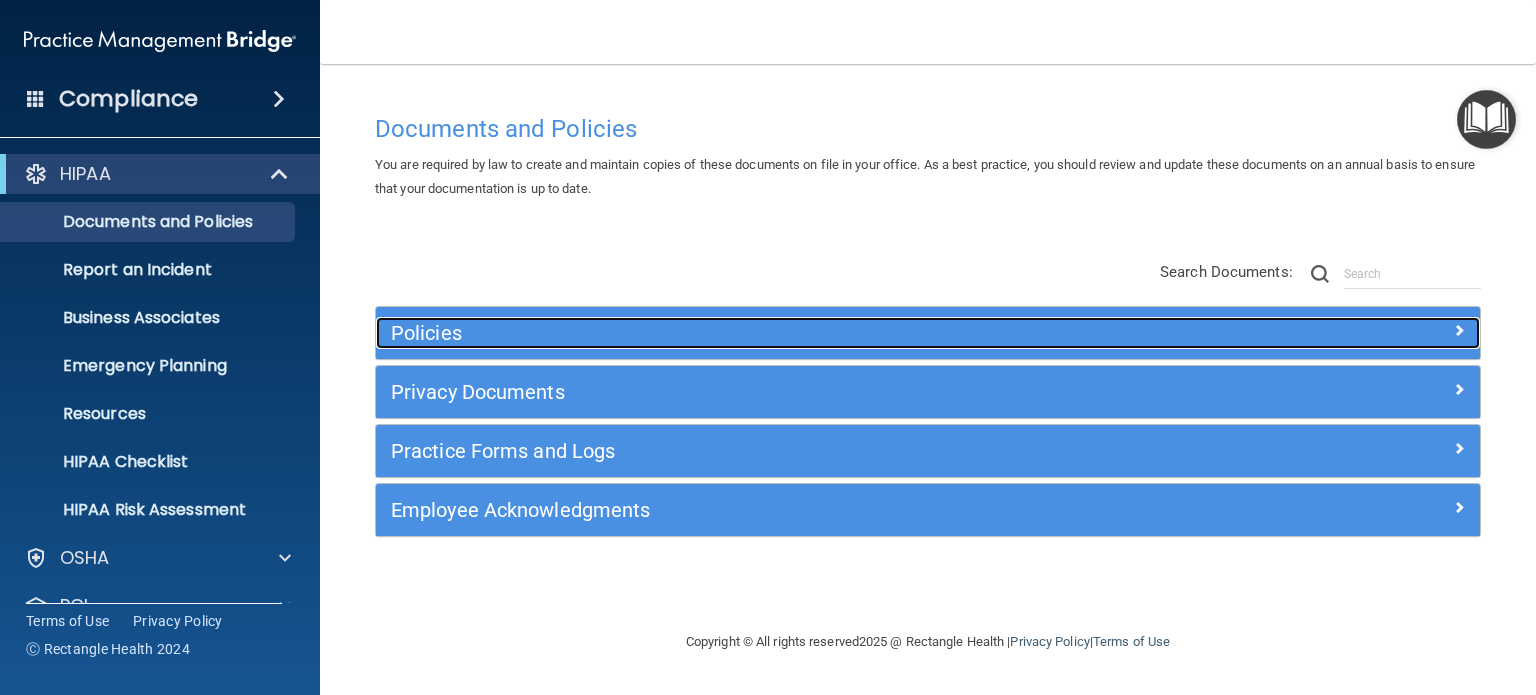 click on "Policies" at bounding box center (790, 333) 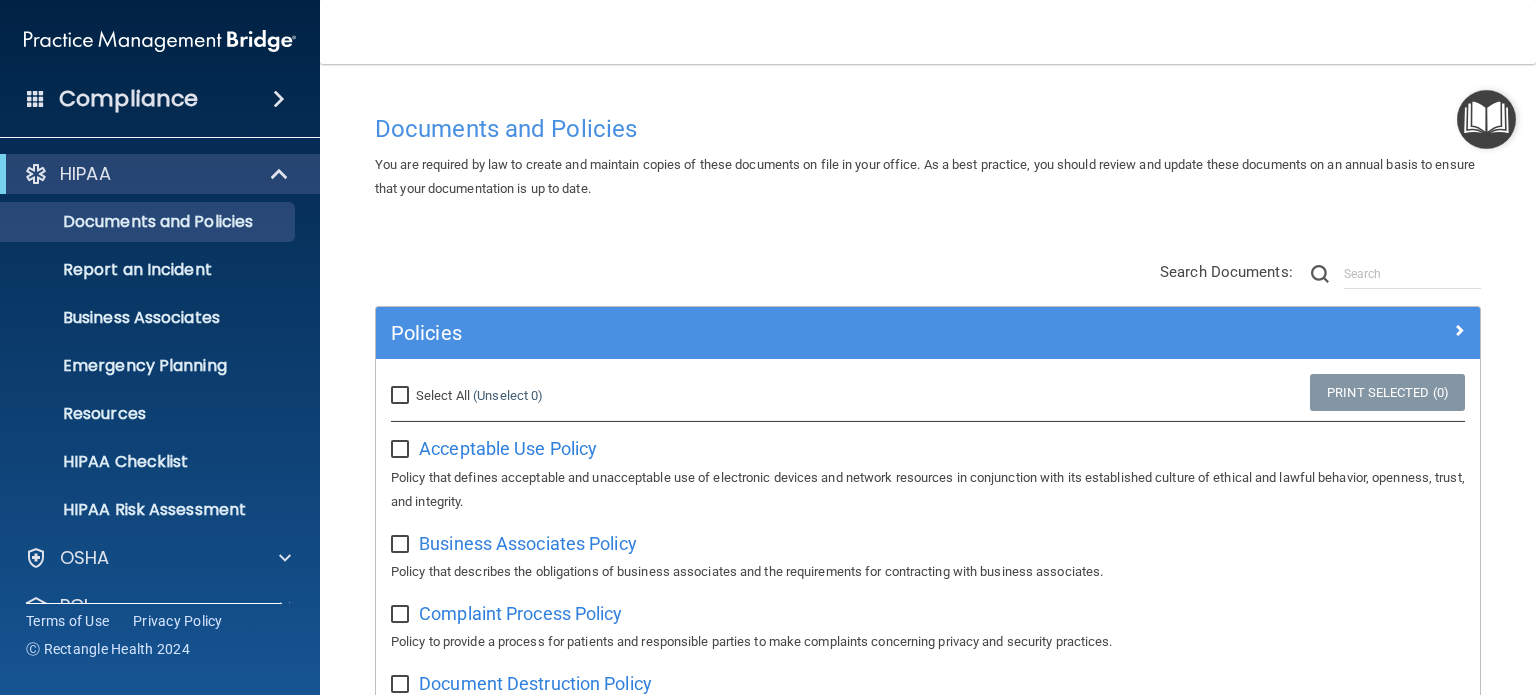 click at bounding box center (279, 99) 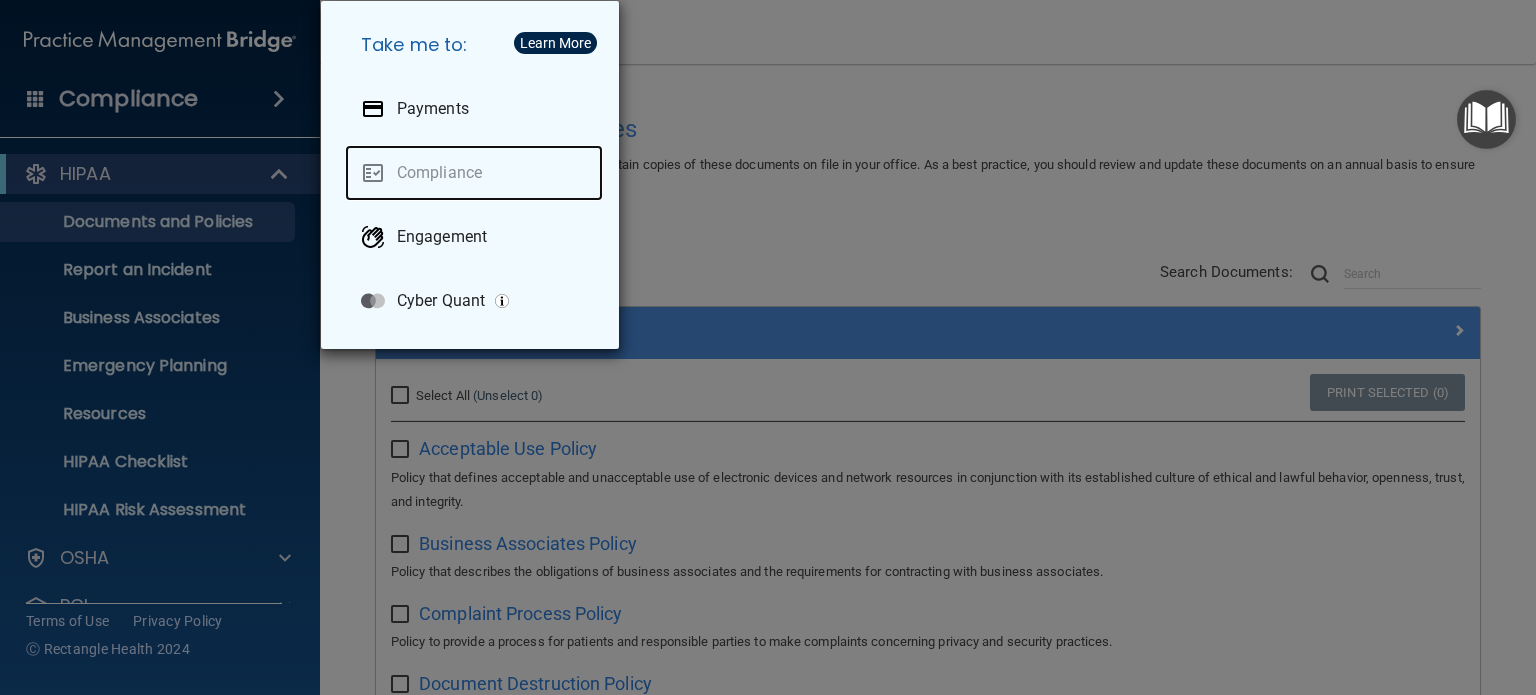 click on "Compliance" at bounding box center [474, 173] 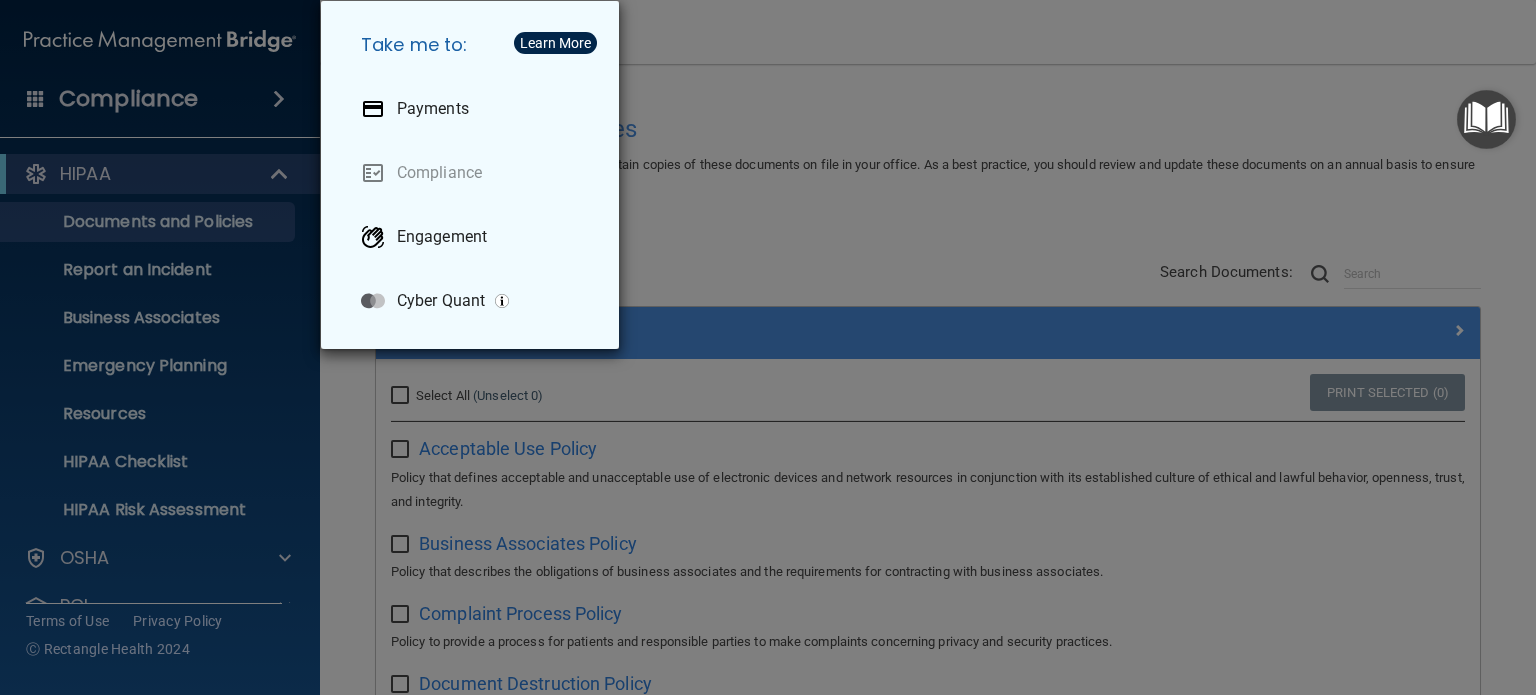 click on "Take me to:             Payments                   Compliance                     Engagement                     Cyber Quant" at bounding box center (768, 347) 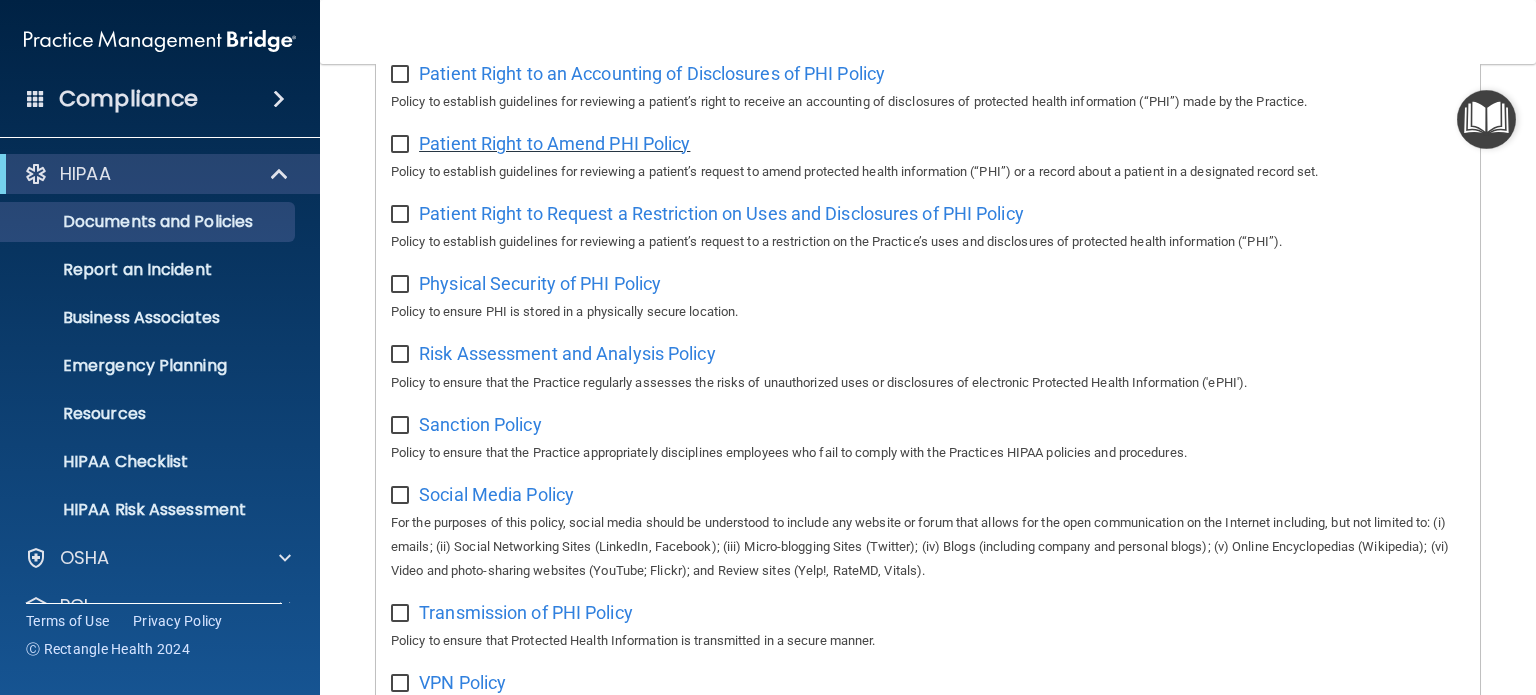 scroll, scrollTop: 1300, scrollLeft: 0, axis: vertical 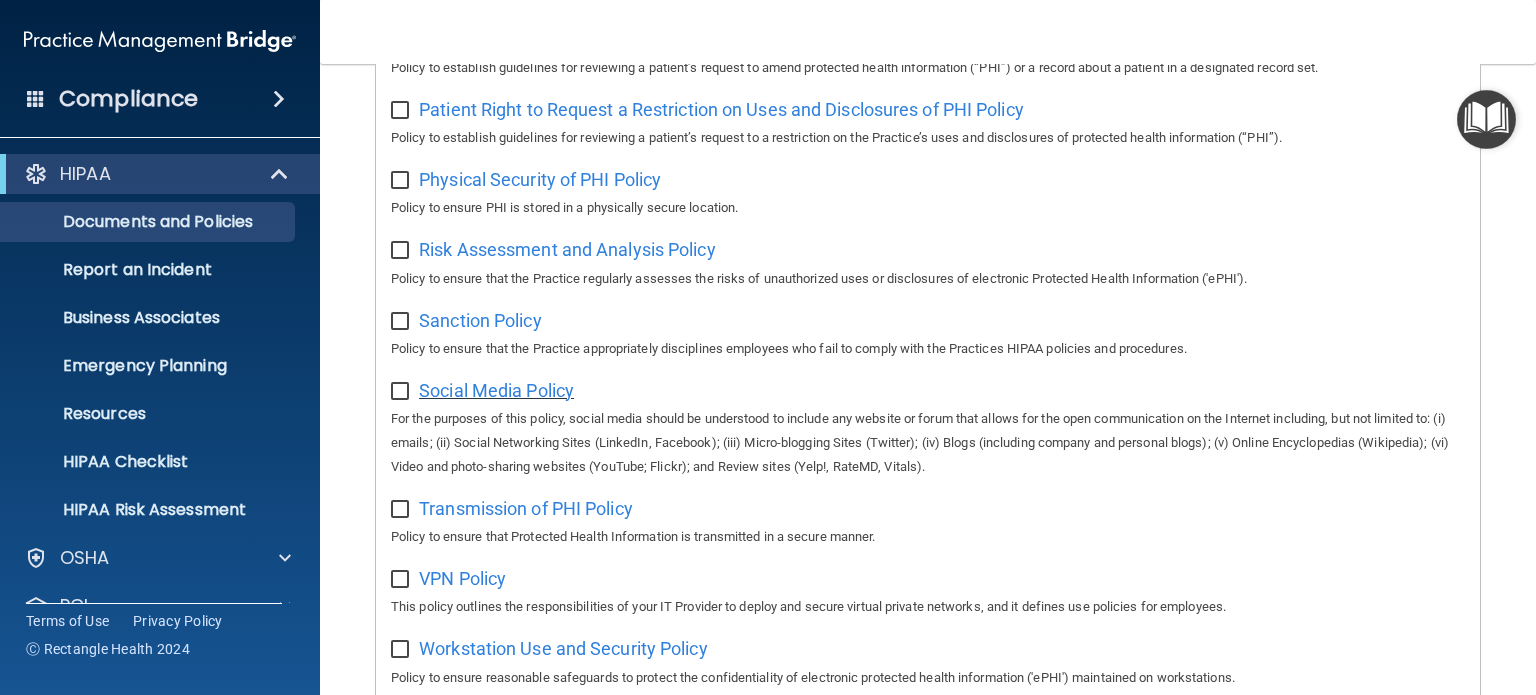 click on "Social Media Policy" at bounding box center (496, 390) 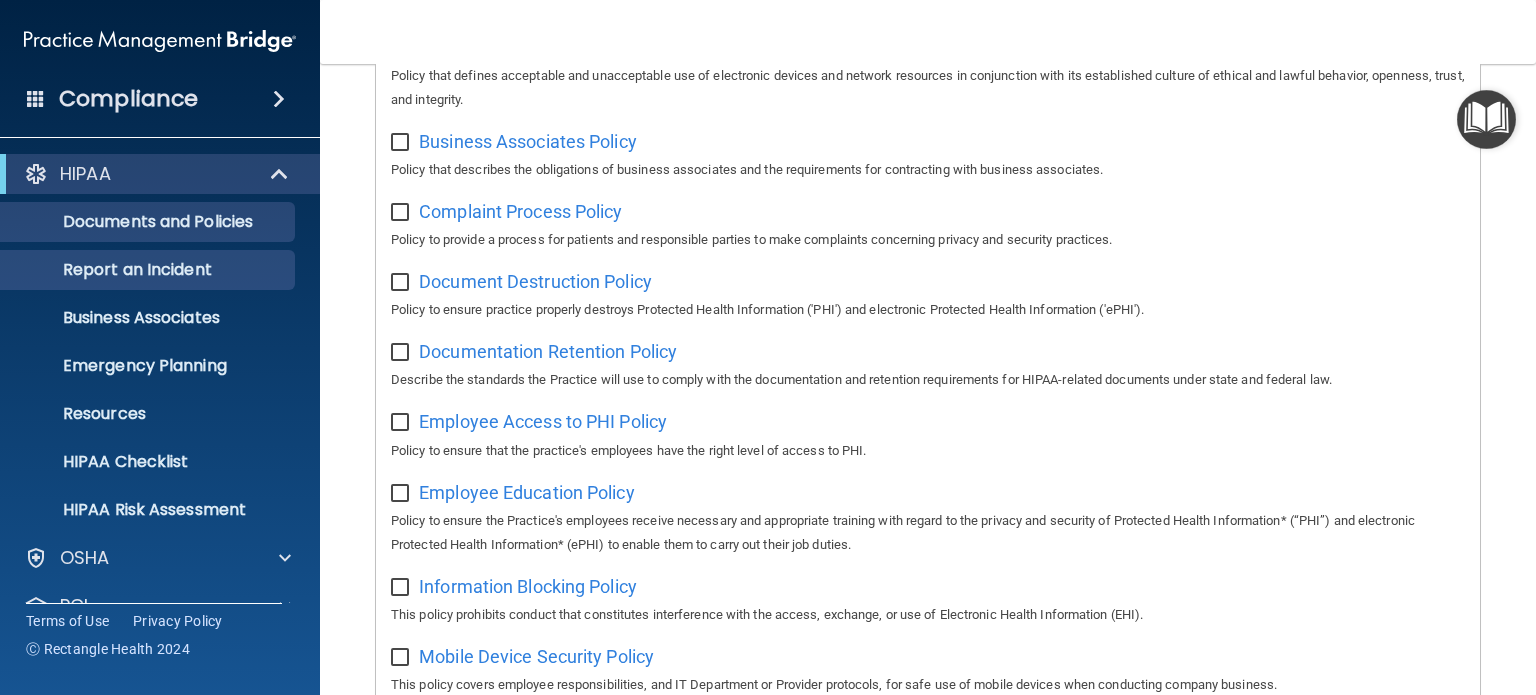 scroll, scrollTop: 400, scrollLeft: 0, axis: vertical 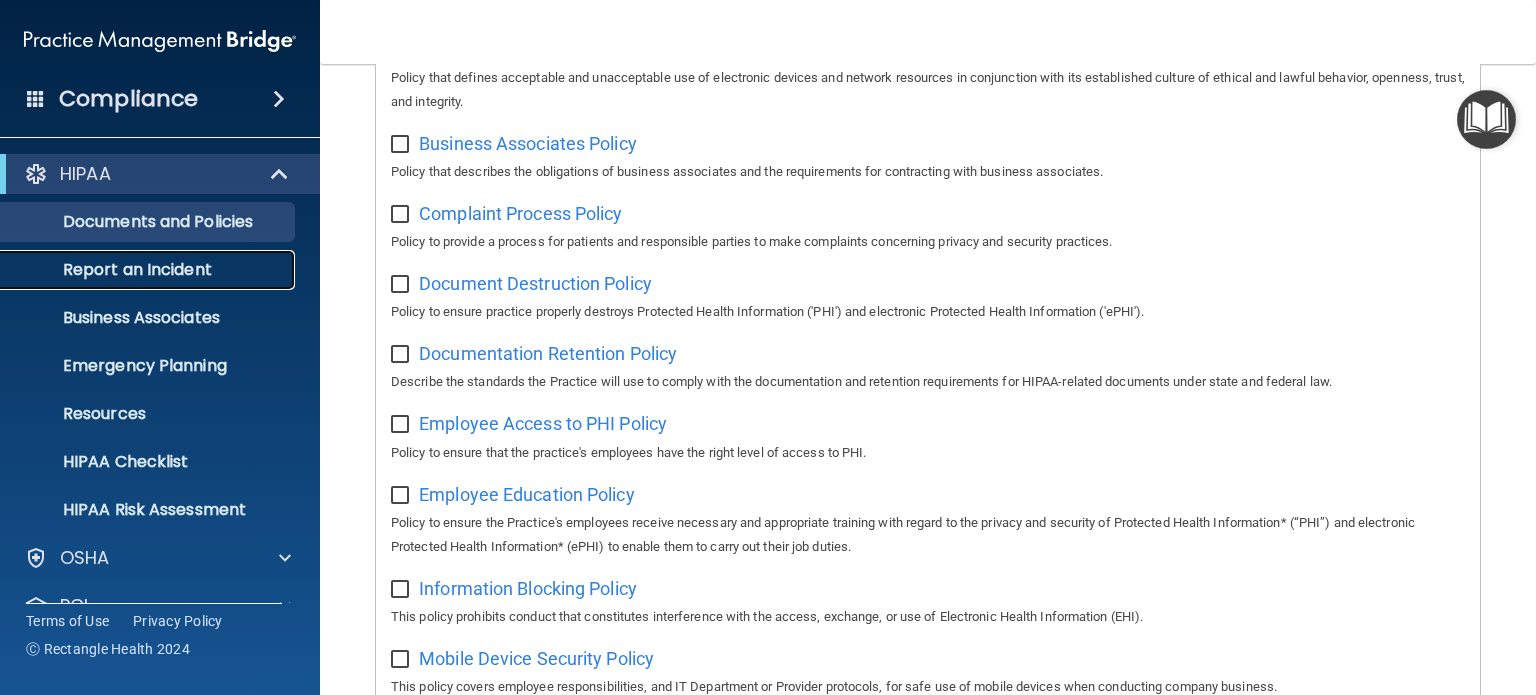 click on "Report an Incident" at bounding box center [149, 270] 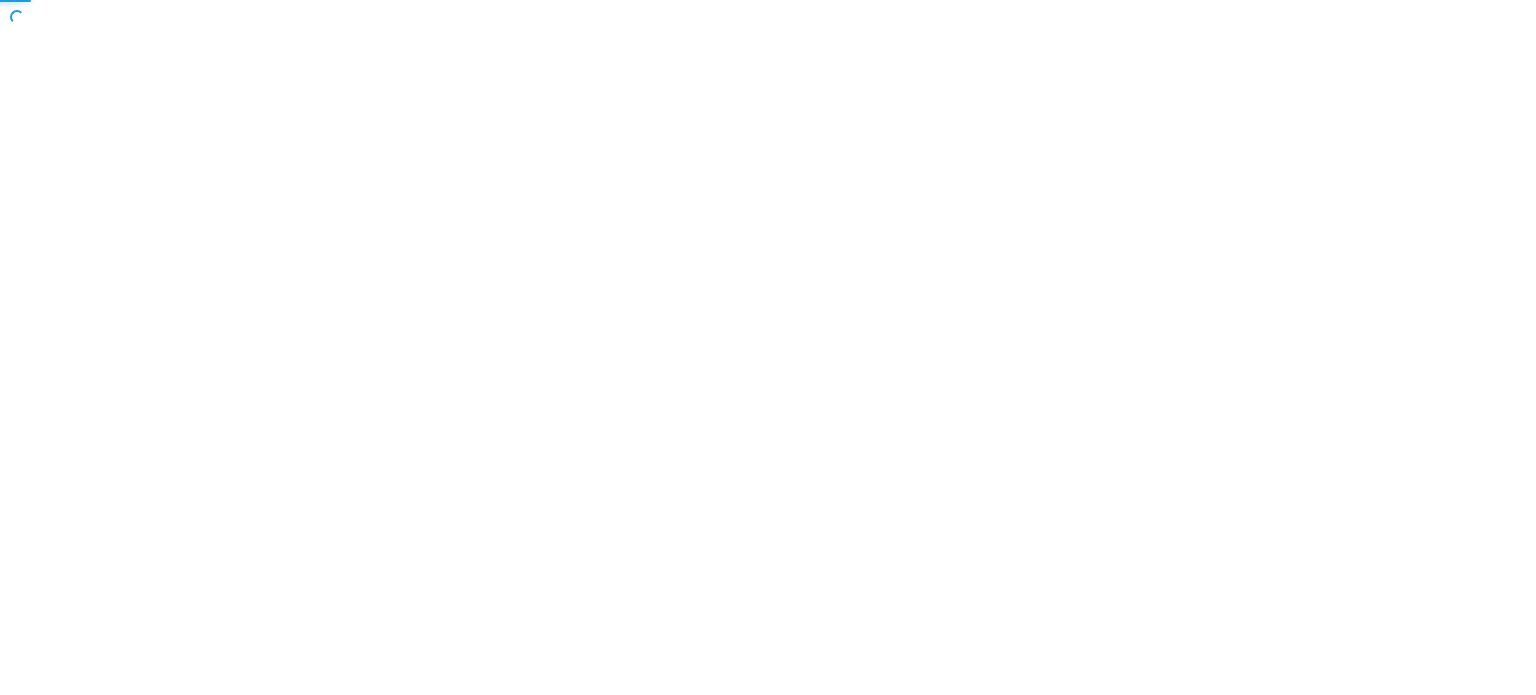 scroll, scrollTop: 0, scrollLeft: 0, axis: both 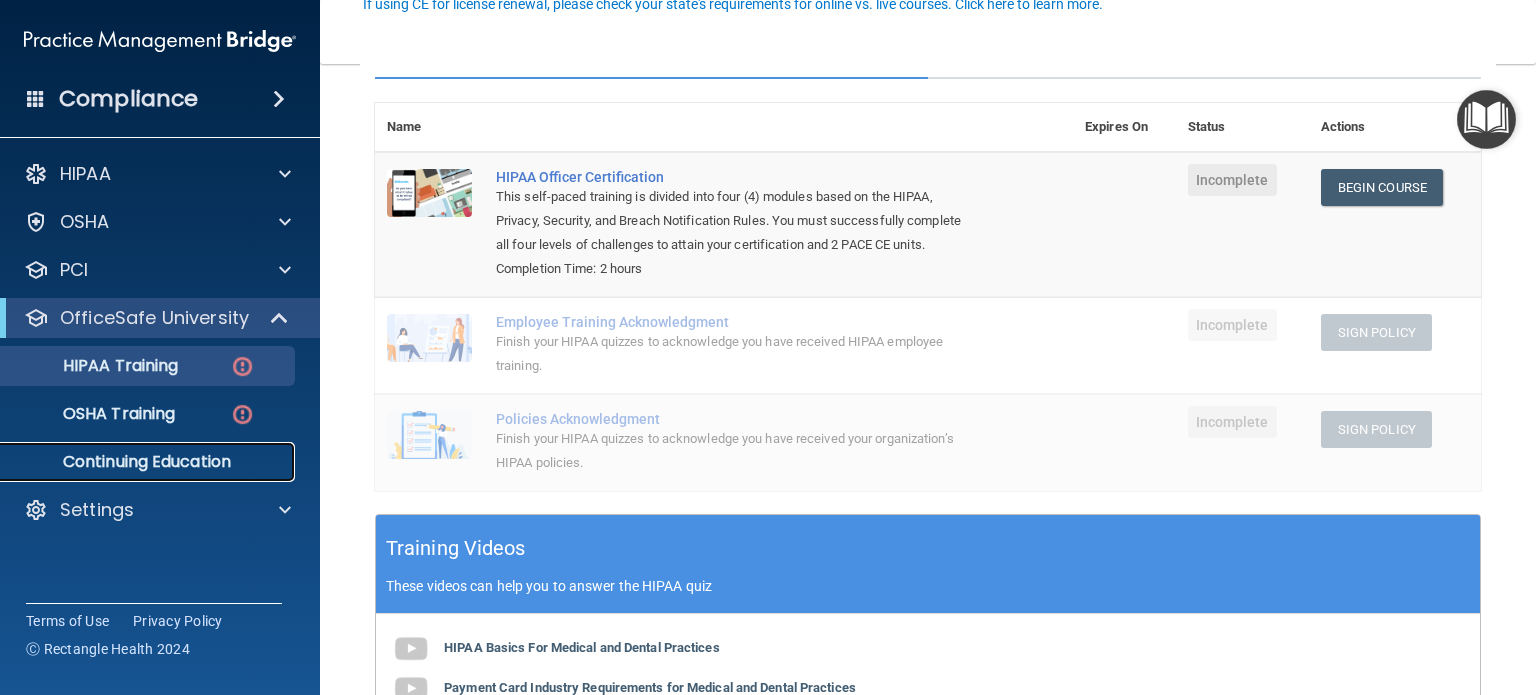 click on "Continuing Education" at bounding box center (149, 462) 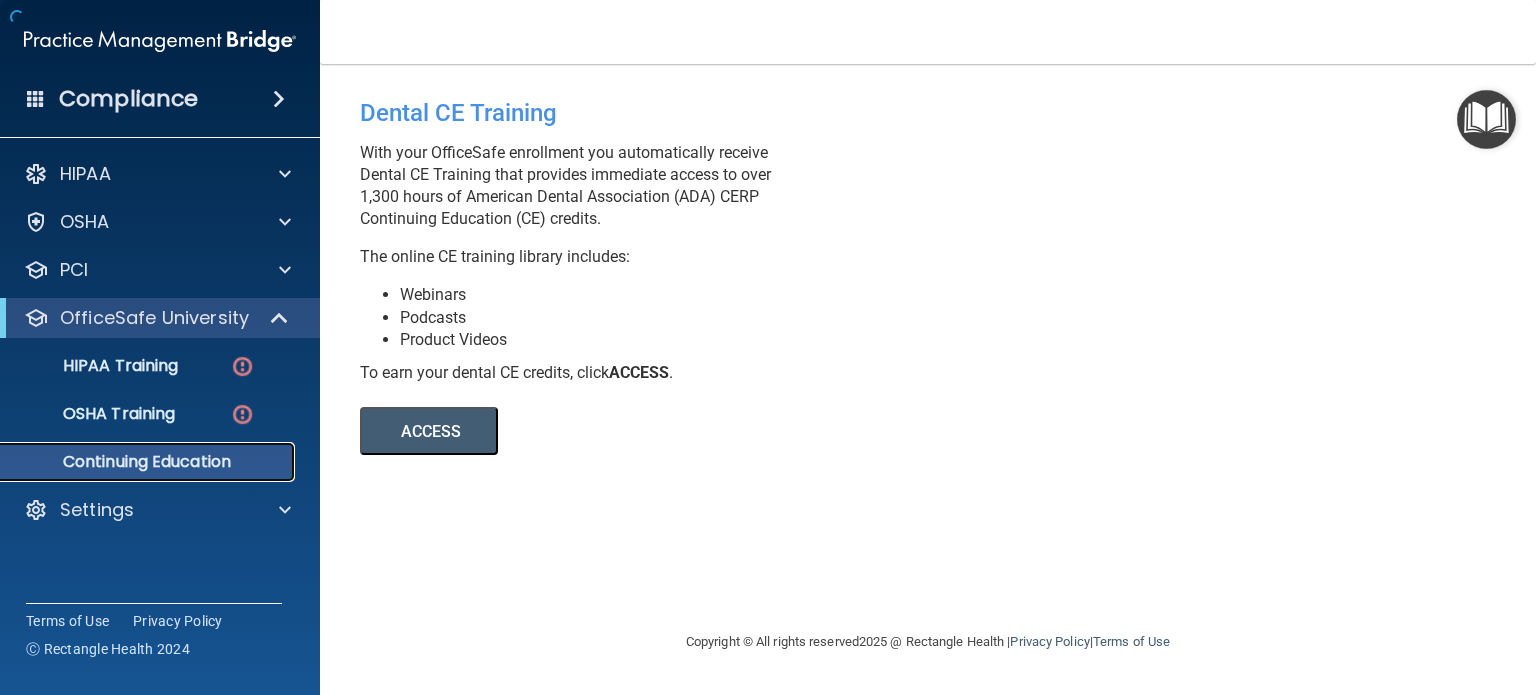 scroll, scrollTop: 0, scrollLeft: 0, axis: both 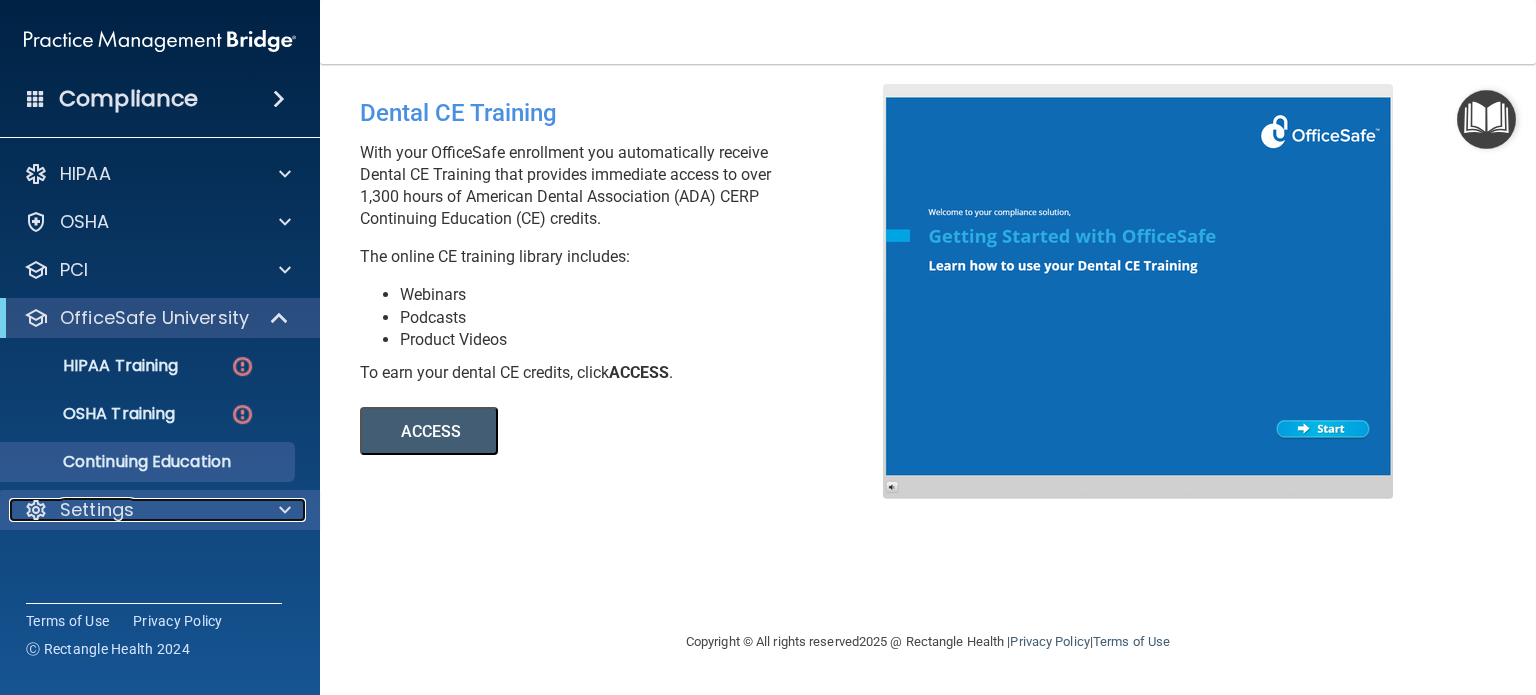 click on "Settings" at bounding box center [133, 510] 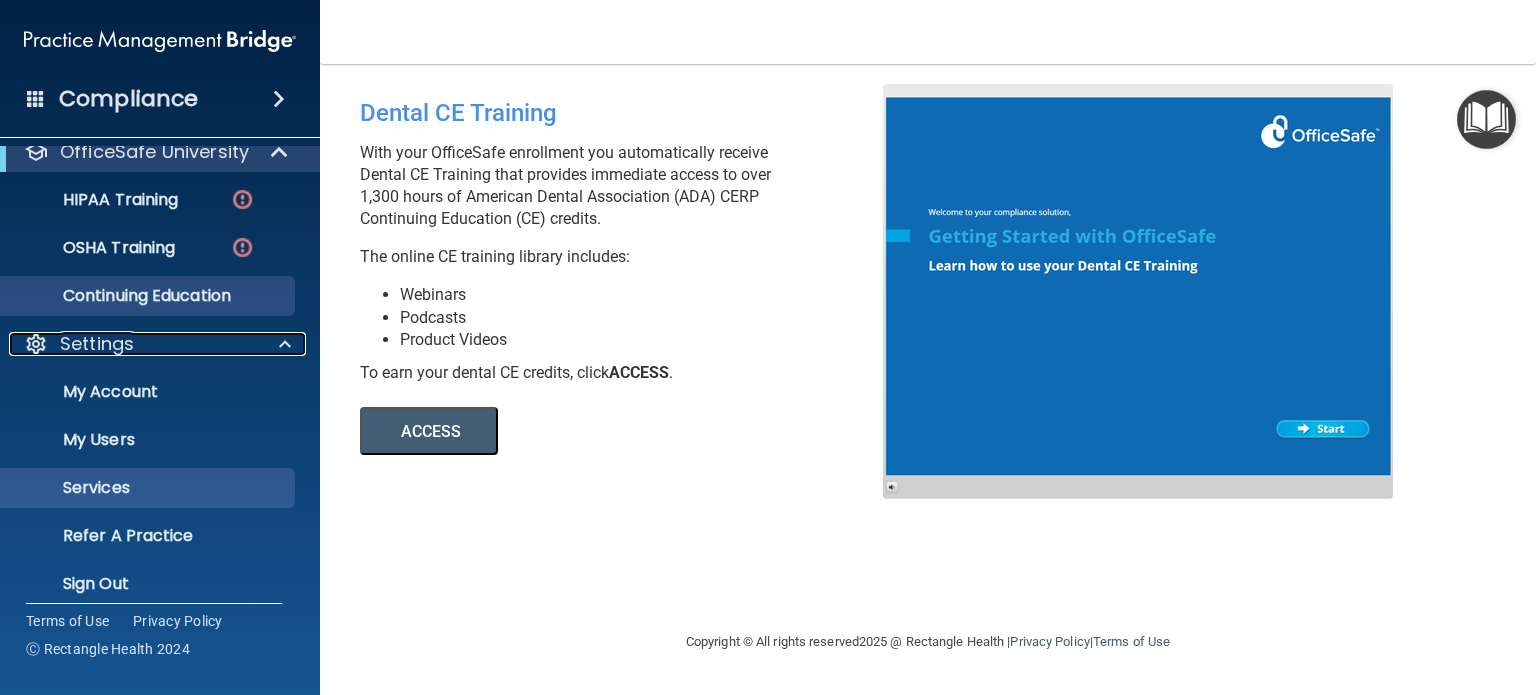 scroll, scrollTop: 182, scrollLeft: 0, axis: vertical 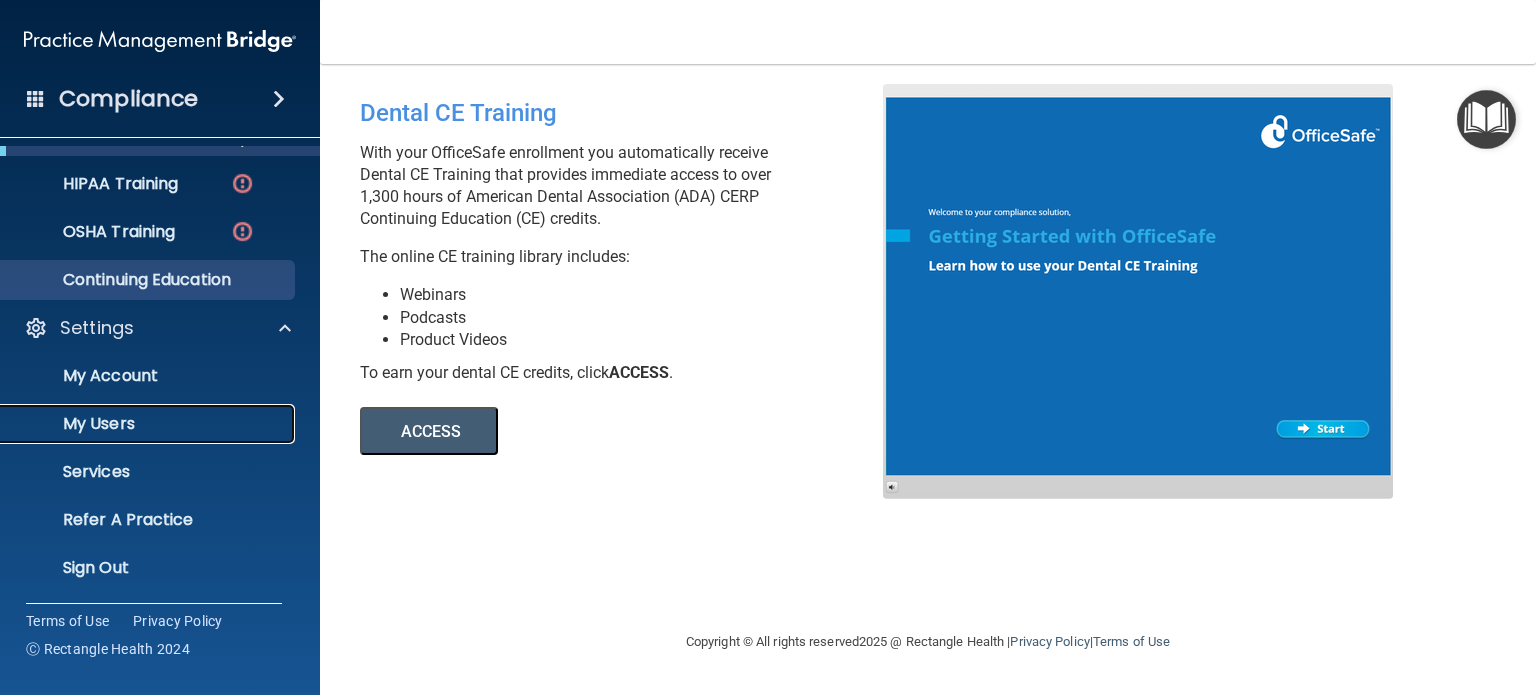 click on "My Users" at bounding box center [149, 424] 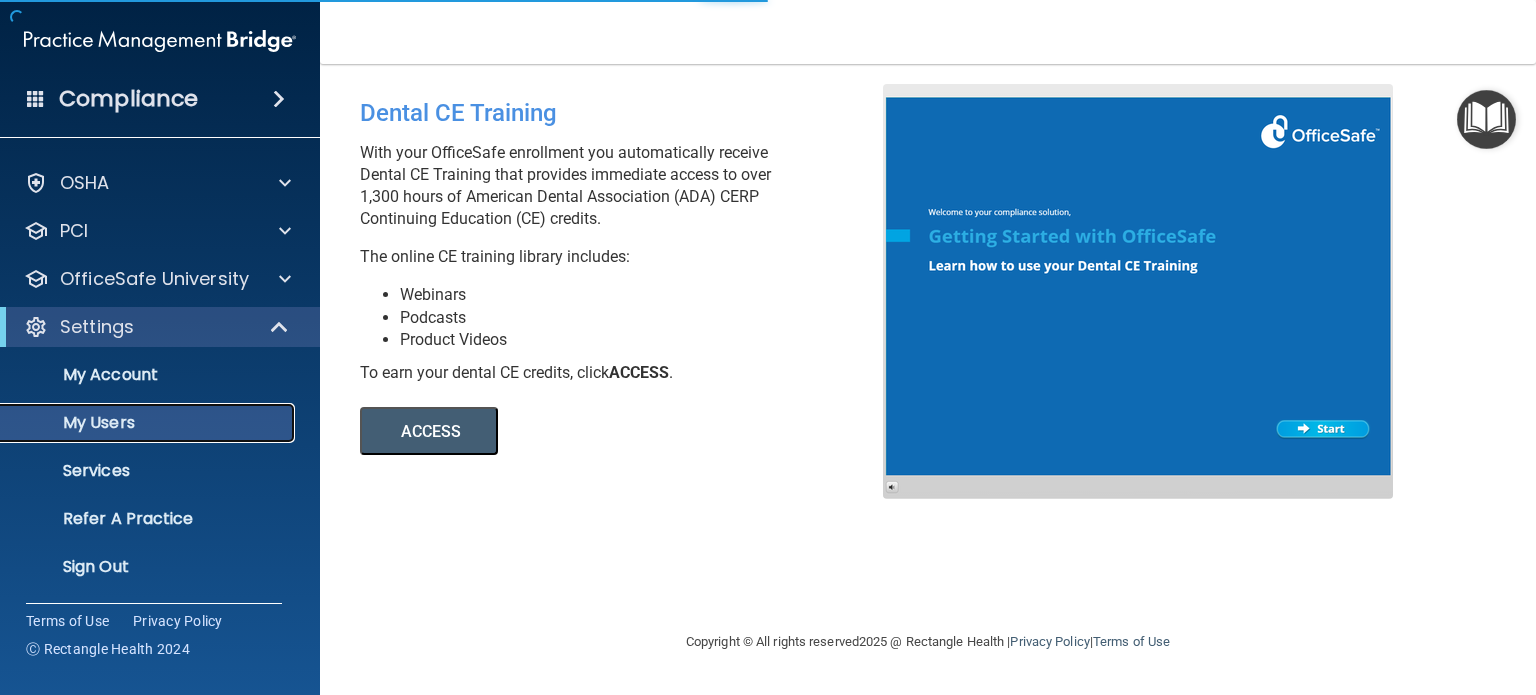 scroll, scrollTop: 38, scrollLeft: 0, axis: vertical 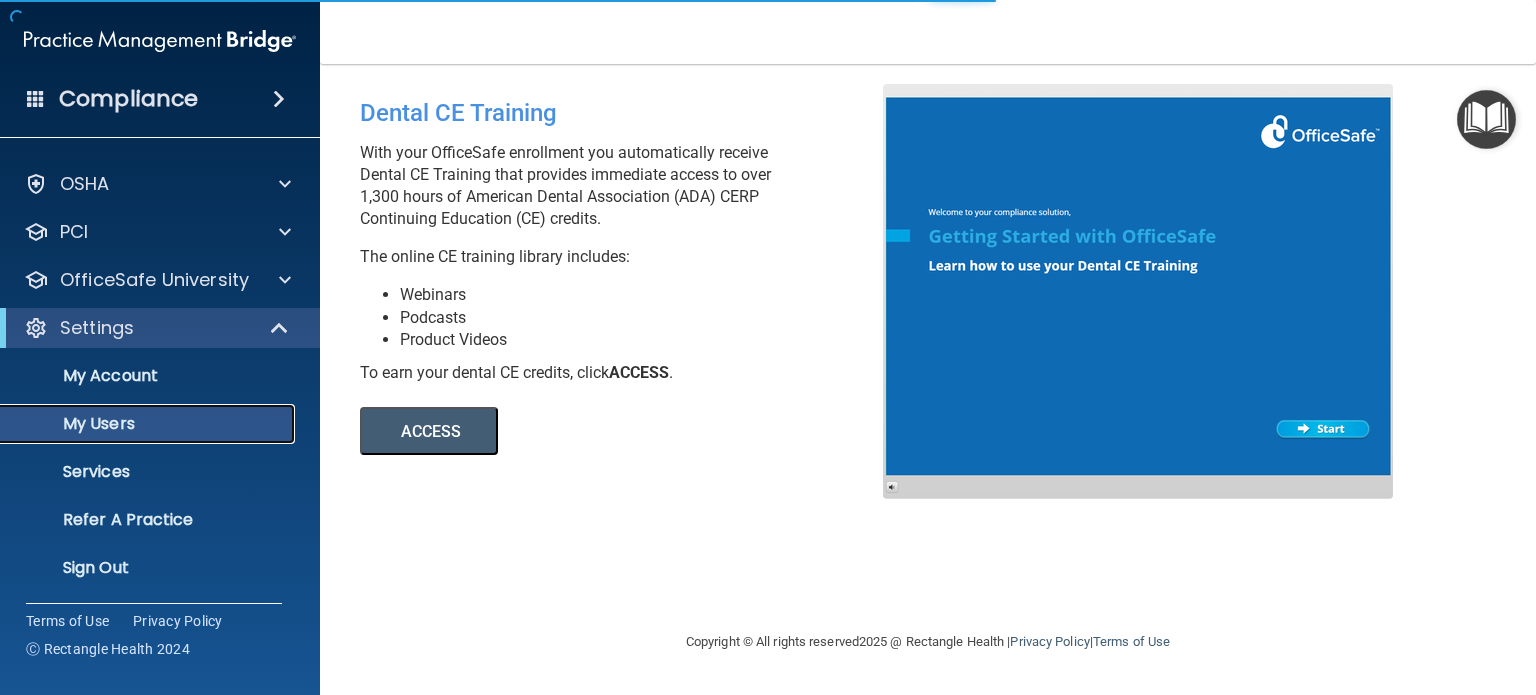 select on "20" 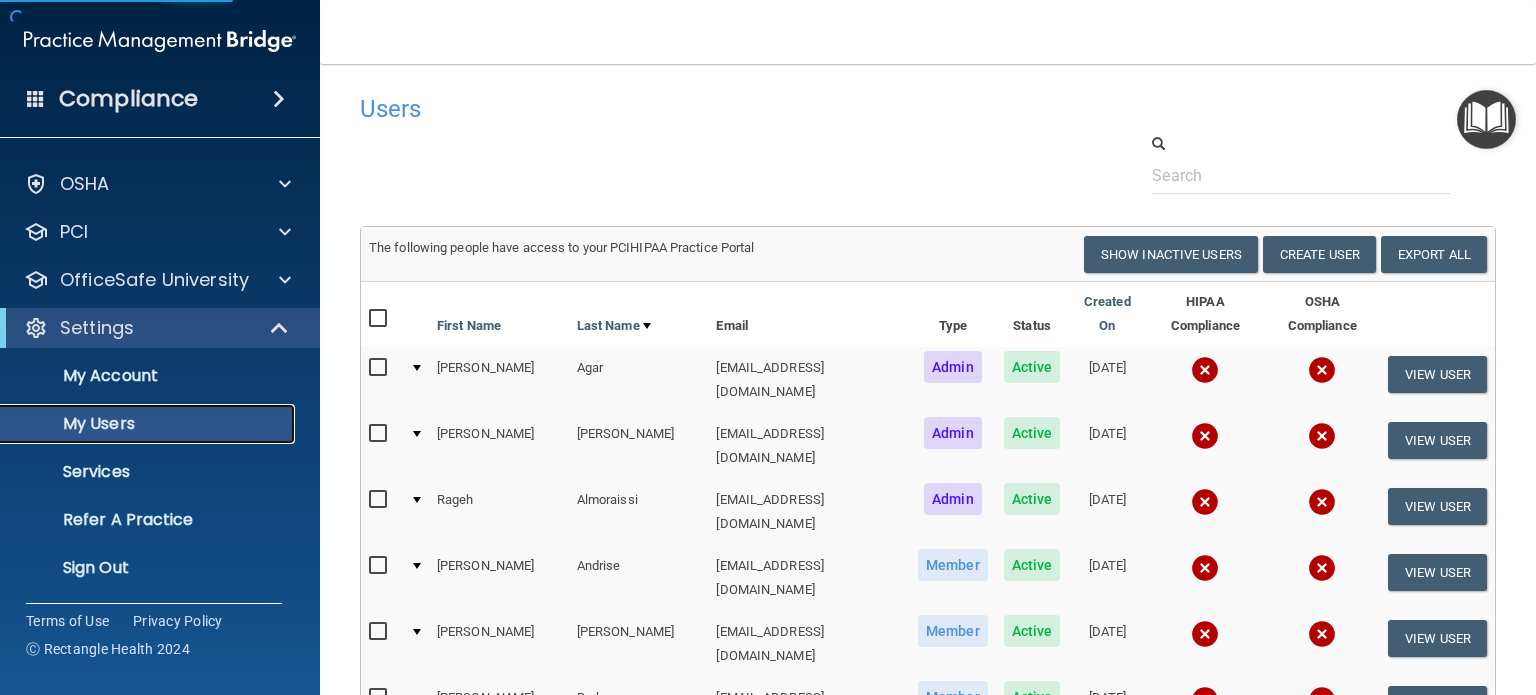 scroll, scrollTop: 100, scrollLeft: 0, axis: vertical 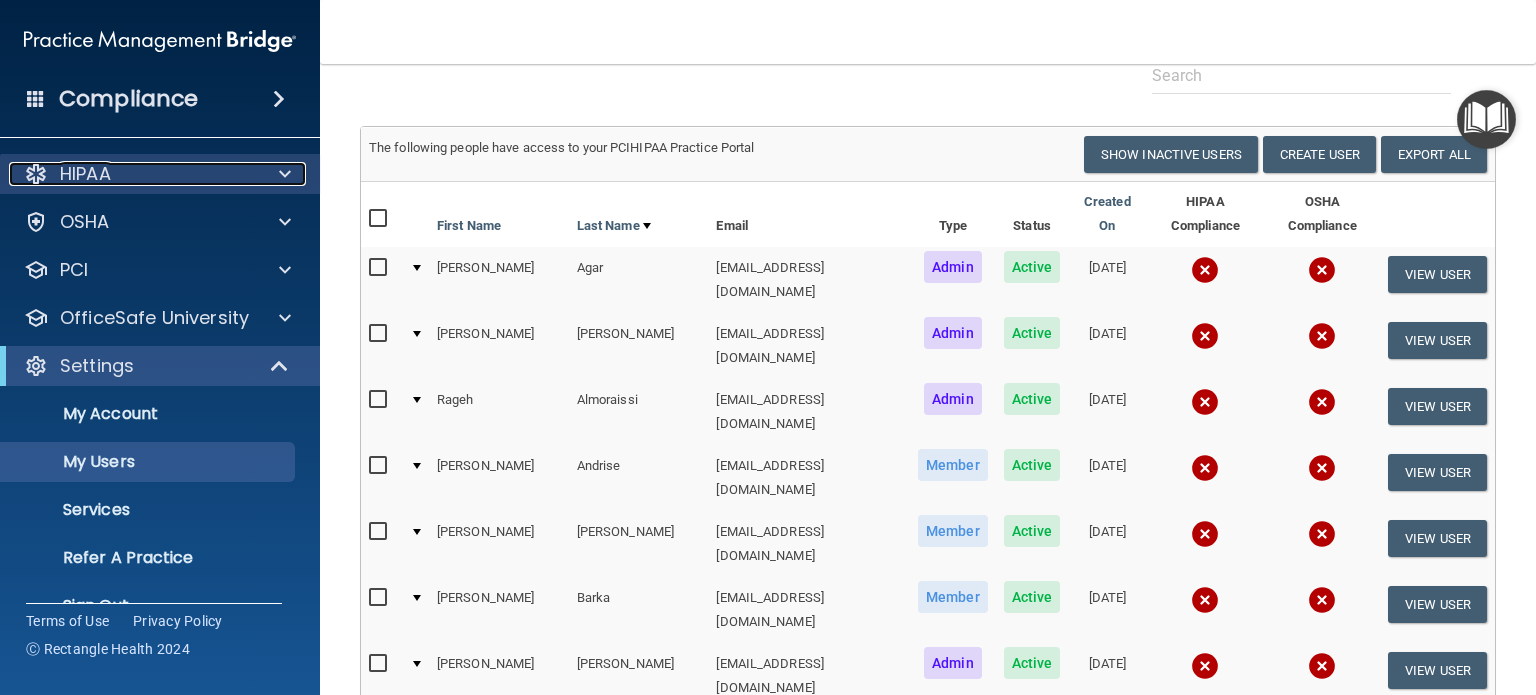 click on "HIPAA" at bounding box center (133, 174) 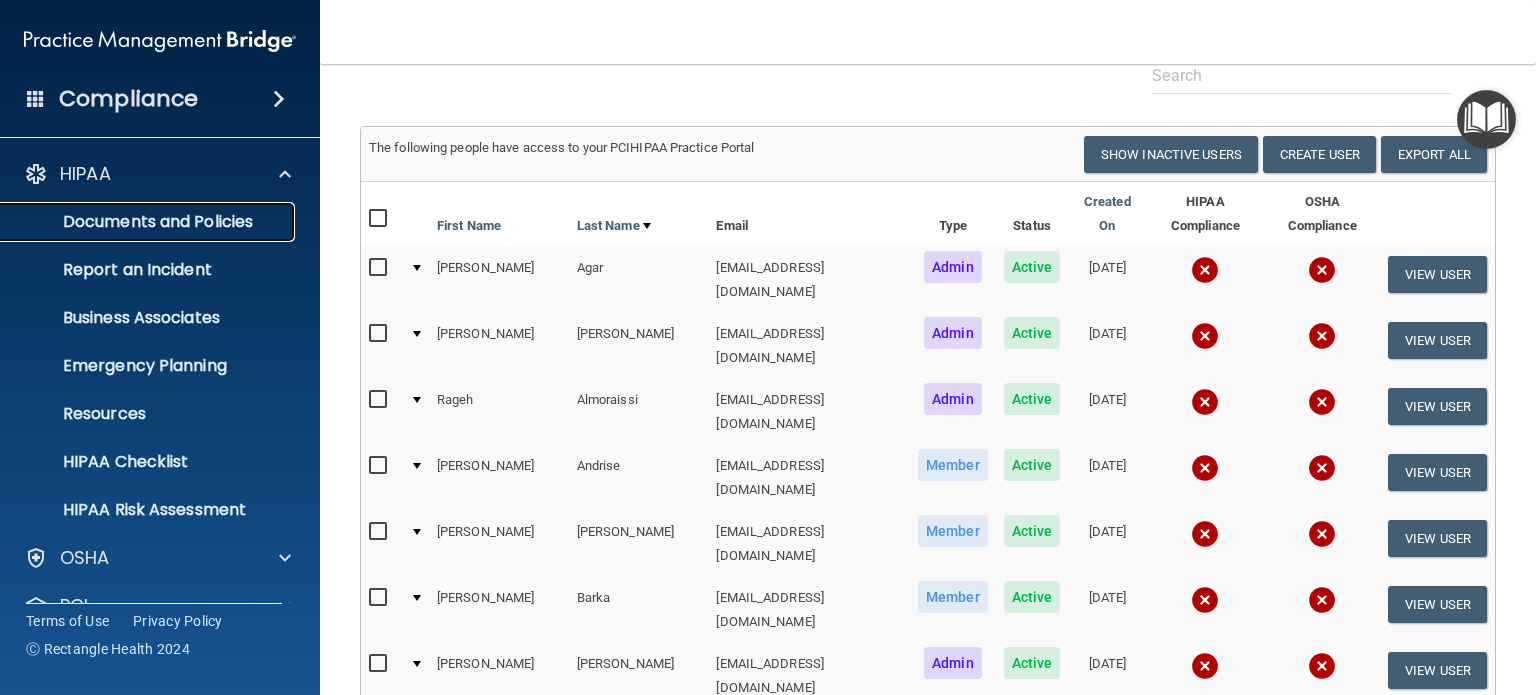 click on "Documents and Policies" at bounding box center (149, 222) 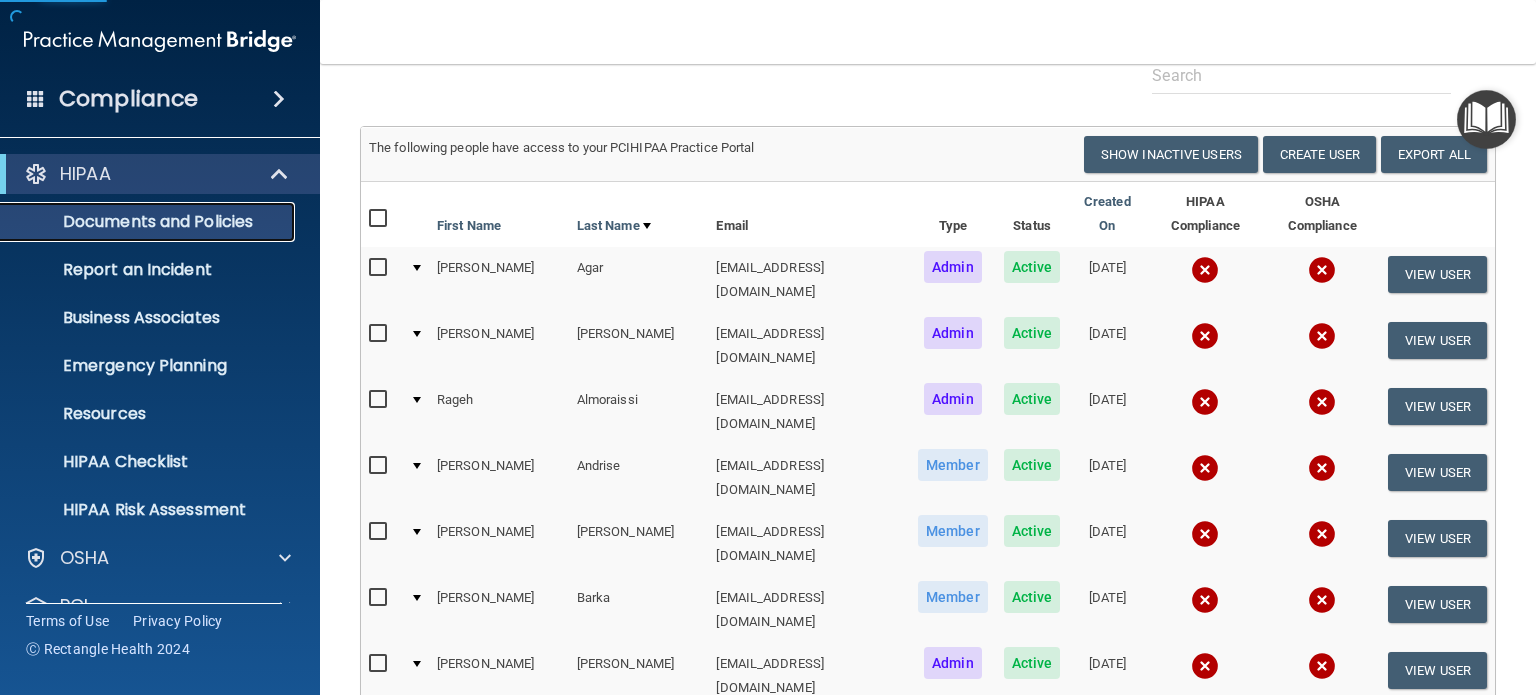 scroll, scrollTop: 0, scrollLeft: 0, axis: both 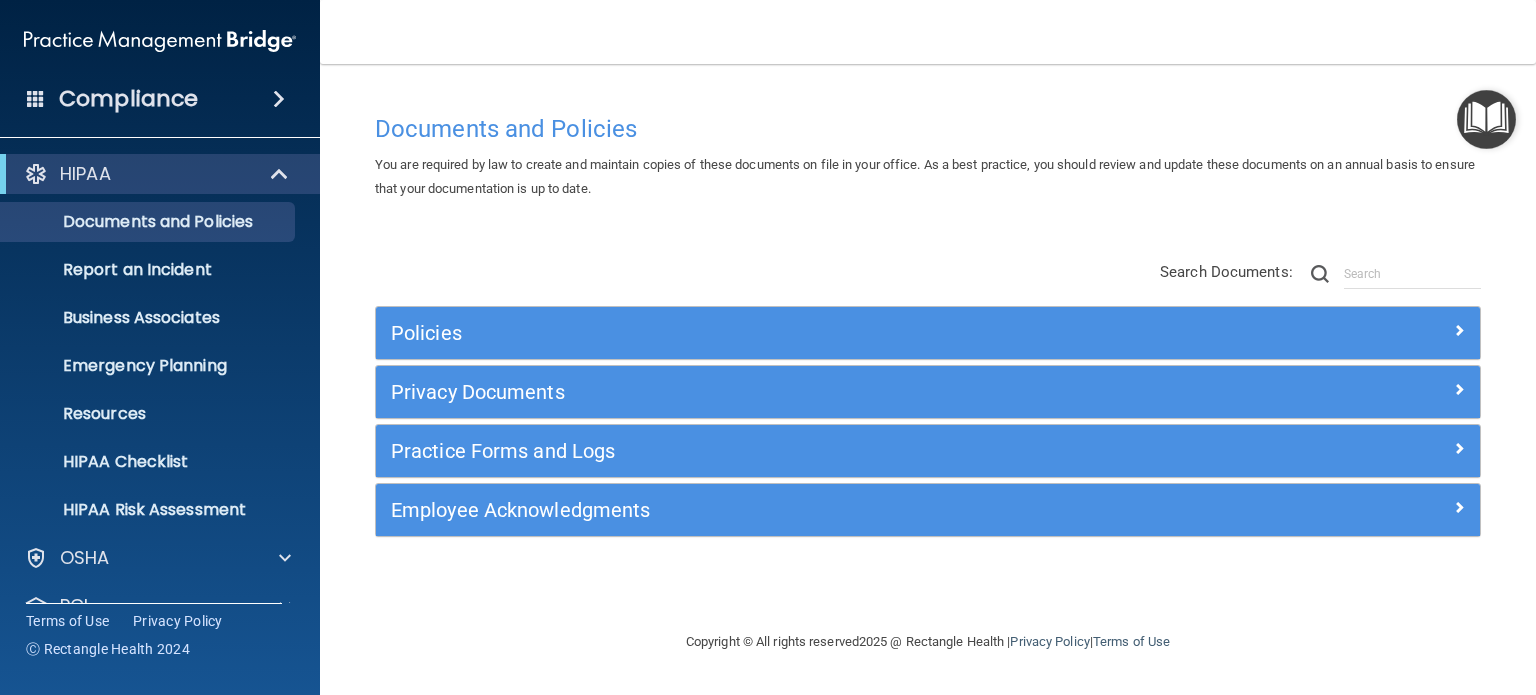 click on "Documents and Policies       You are required by law to create and maintain copies of these documents on file in your office. As a best practice, you should review and update these documents on an annual basis to ensure that your documentation is up to date.             There are no documents selected                Search Documents:                      Search Results            Name  Description        Acceptable Use Policy   Acceptable Use Policy     Policy that defines acceptable and unacceptable use of electronic devices and network resources in conjunction with its established culture of ethical and lawful behavior, openness, trust, and integrity.        Business Associates Policy   Business Associates Policy     Policy that describes the obligations of business associates and the requirements for contracting with business associates.        Complaint Process Policy   Complaint Process Policy            Document Destruction Policy   Document Destruction Policy" at bounding box center [928, 367] 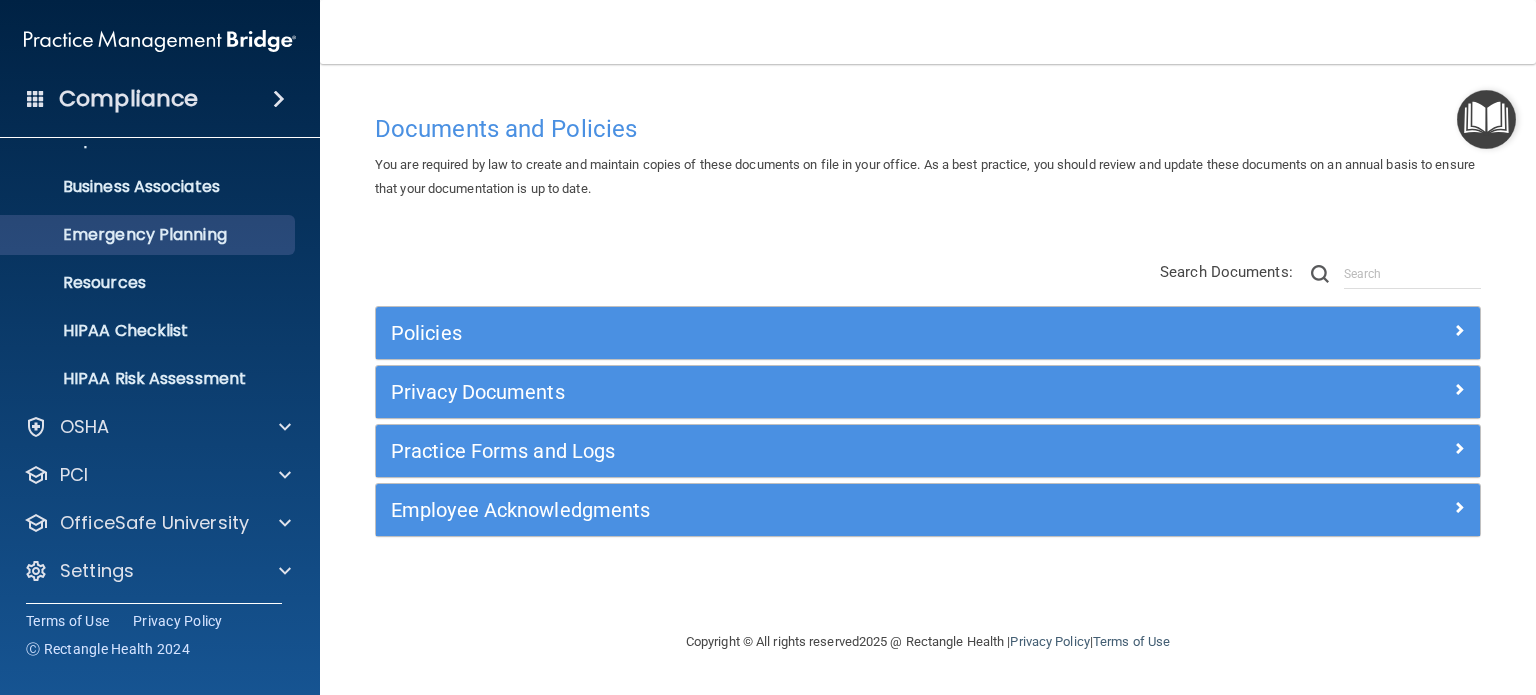 scroll, scrollTop: 134, scrollLeft: 0, axis: vertical 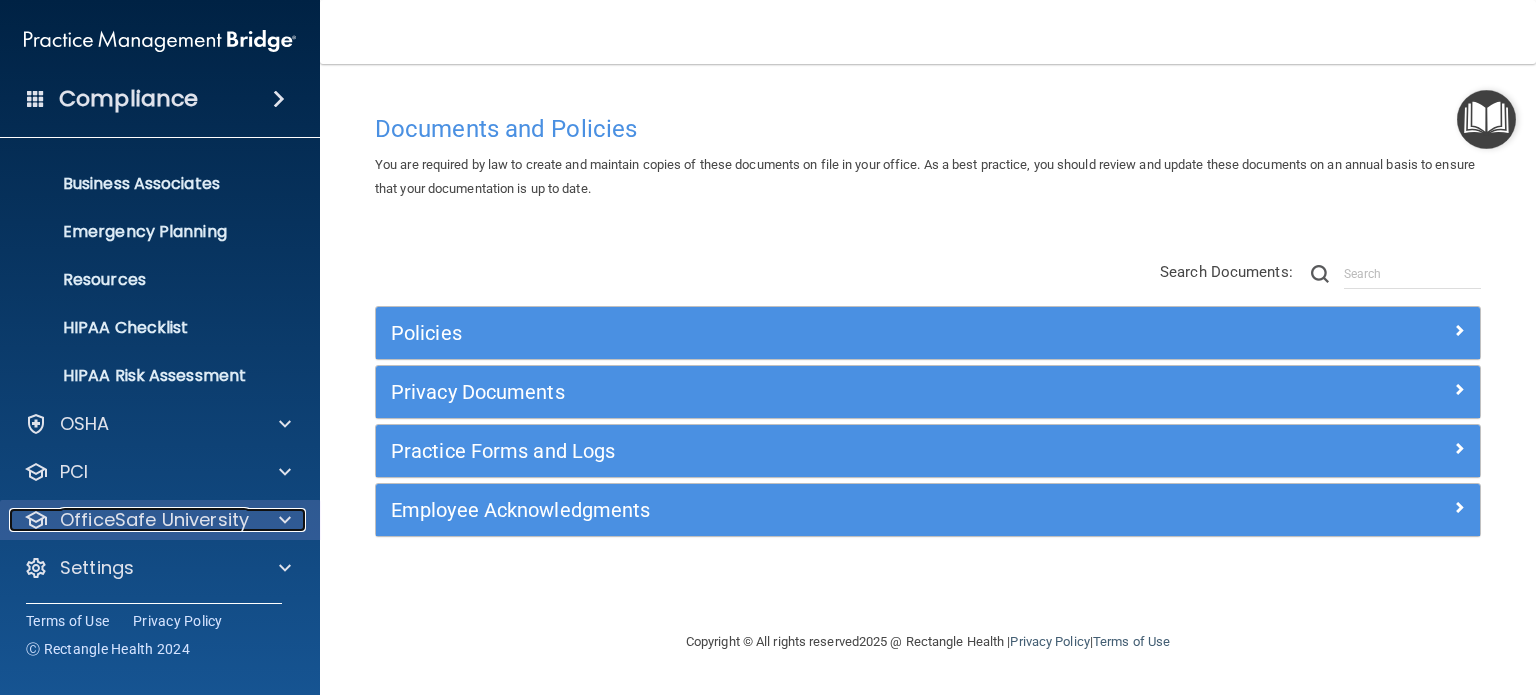click on "OfficeSafe University" at bounding box center (154, 520) 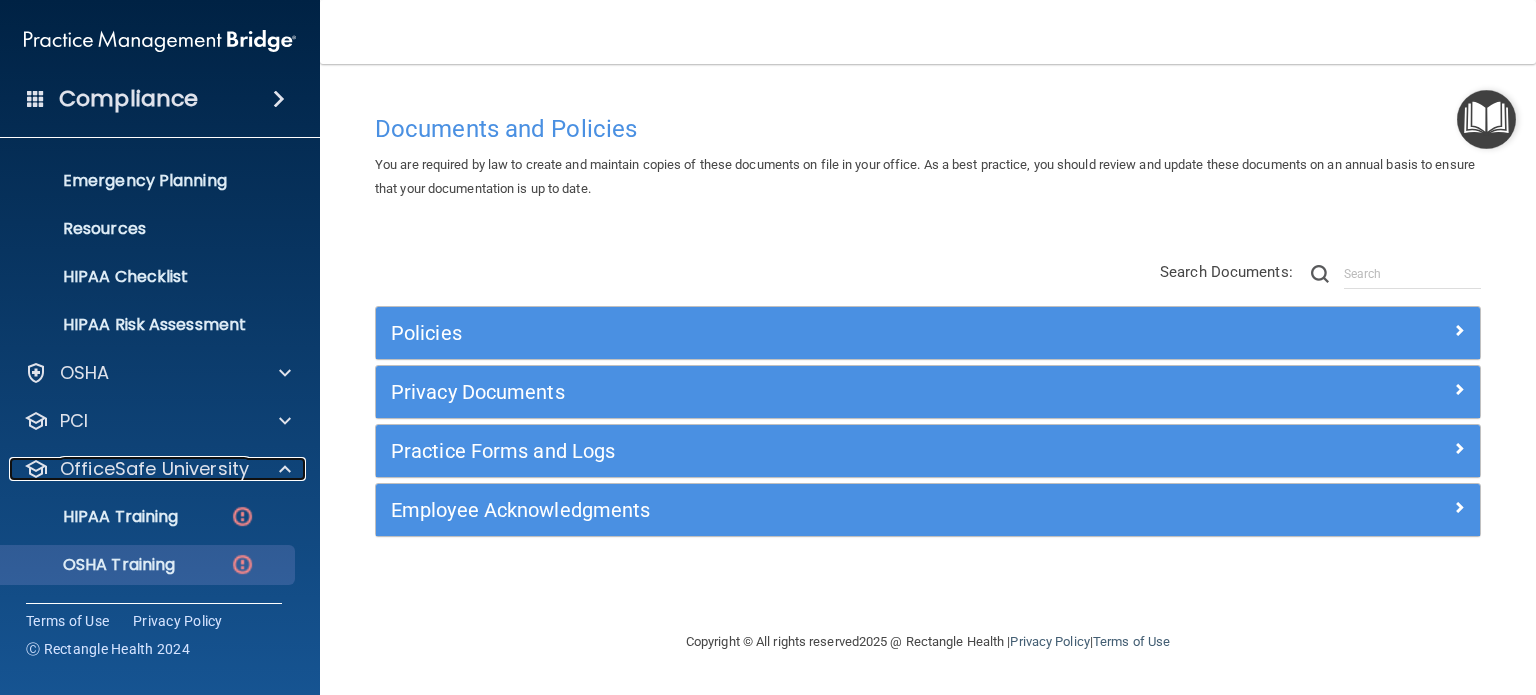 scroll, scrollTop: 234, scrollLeft: 0, axis: vertical 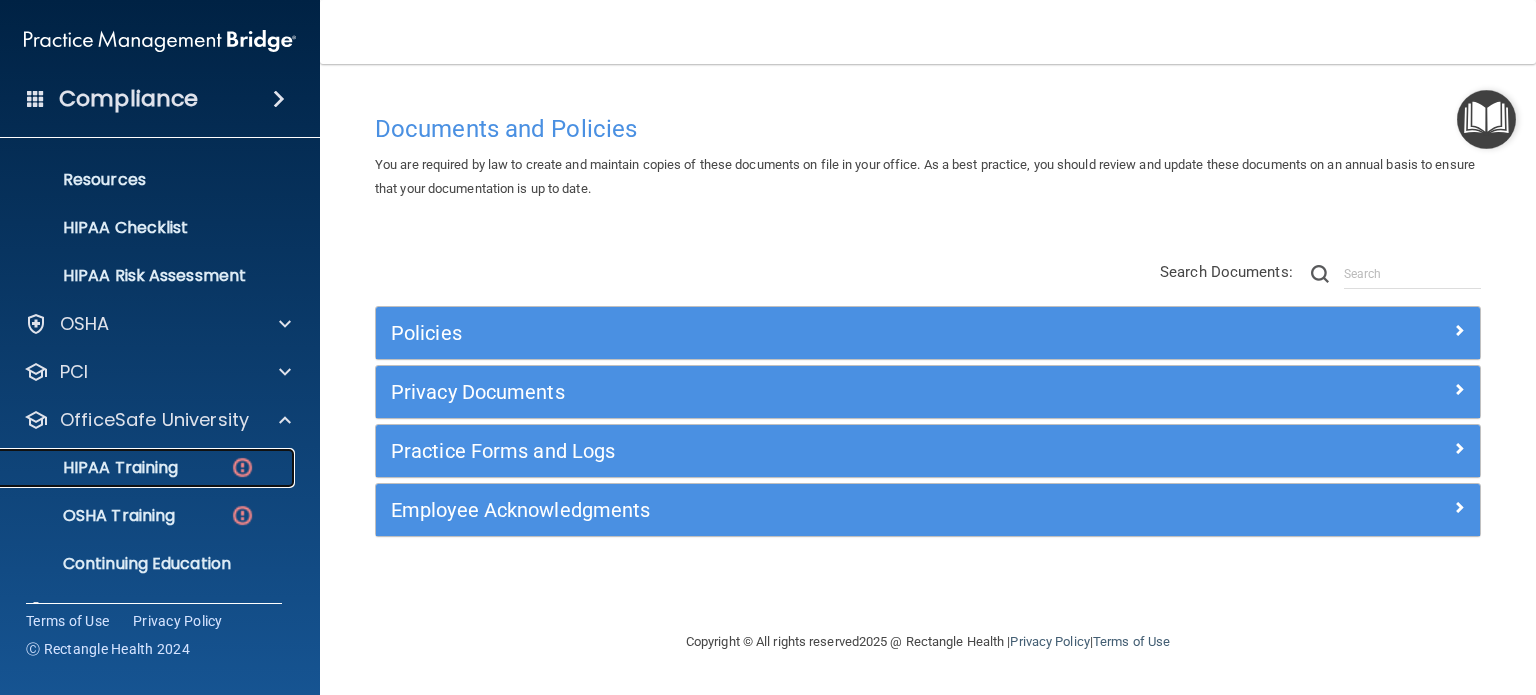 click on "HIPAA Training" at bounding box center [95, 468] 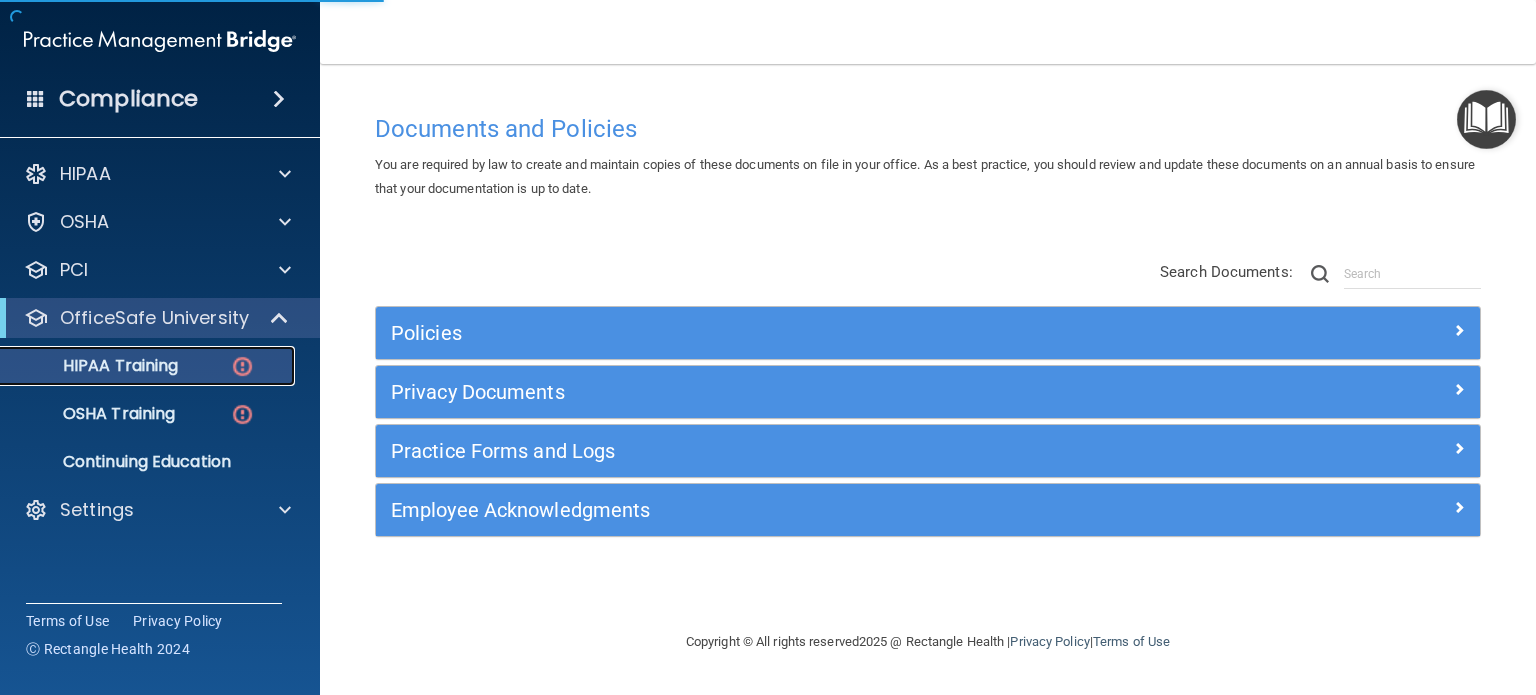 scroll, scrollTop: 0, scrollLeft: 0, axis: both 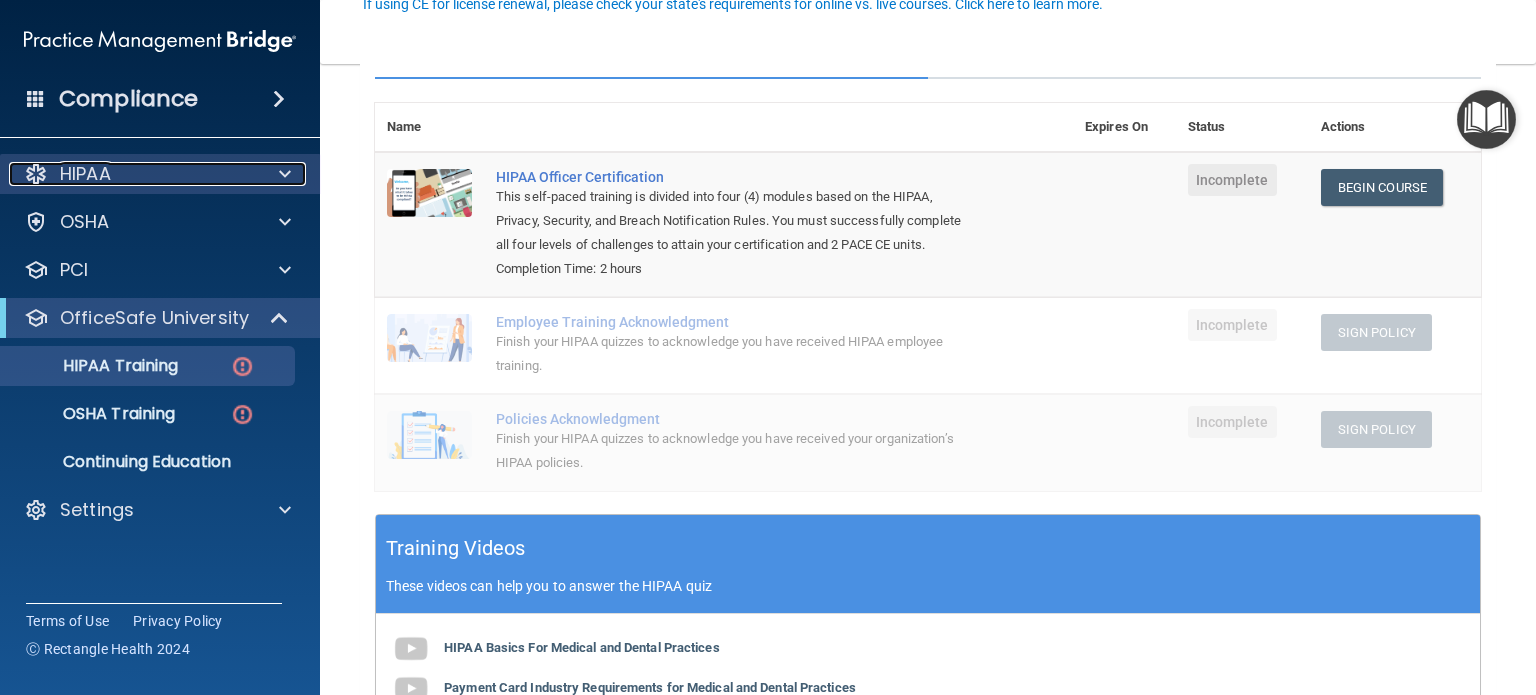 click on "HIPAA" at bounding box center [133, 174] 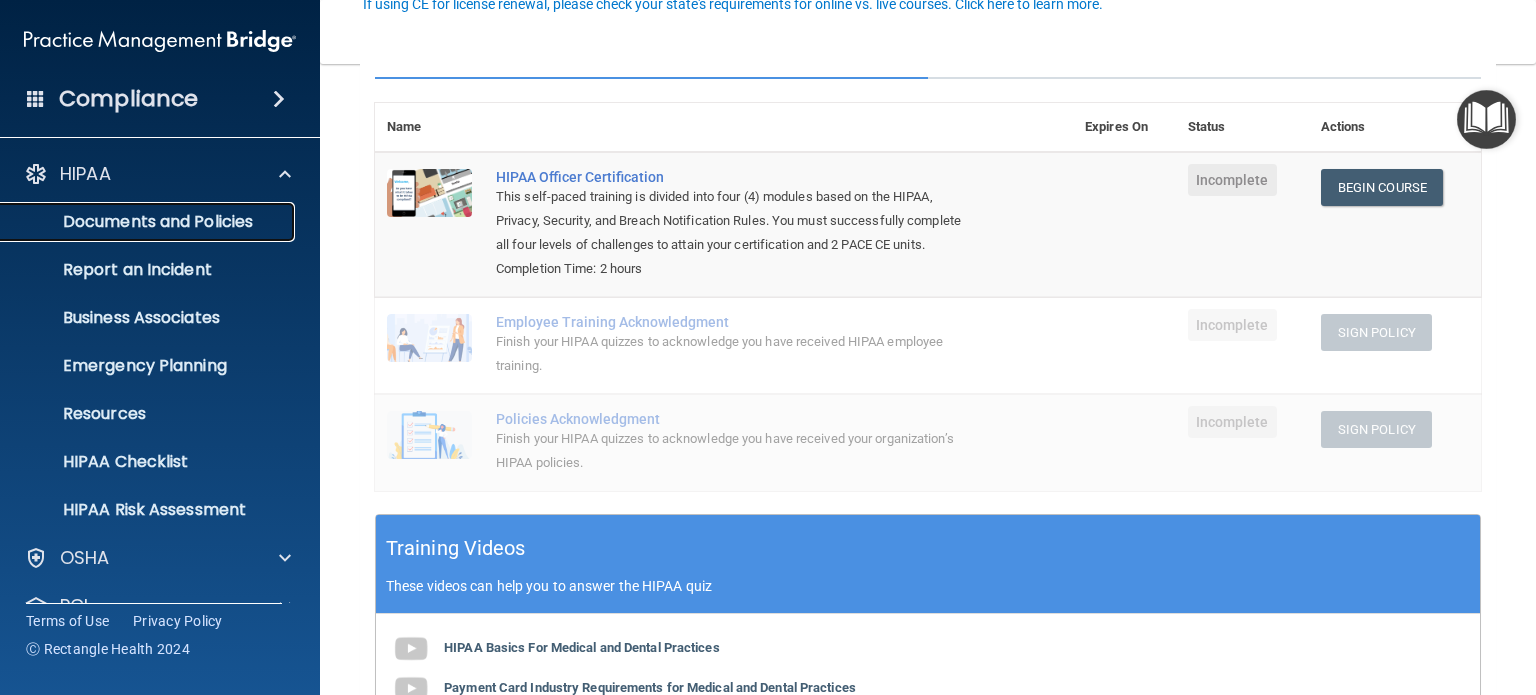 click on "Documents and Policies" at bounding box center [137, 222] 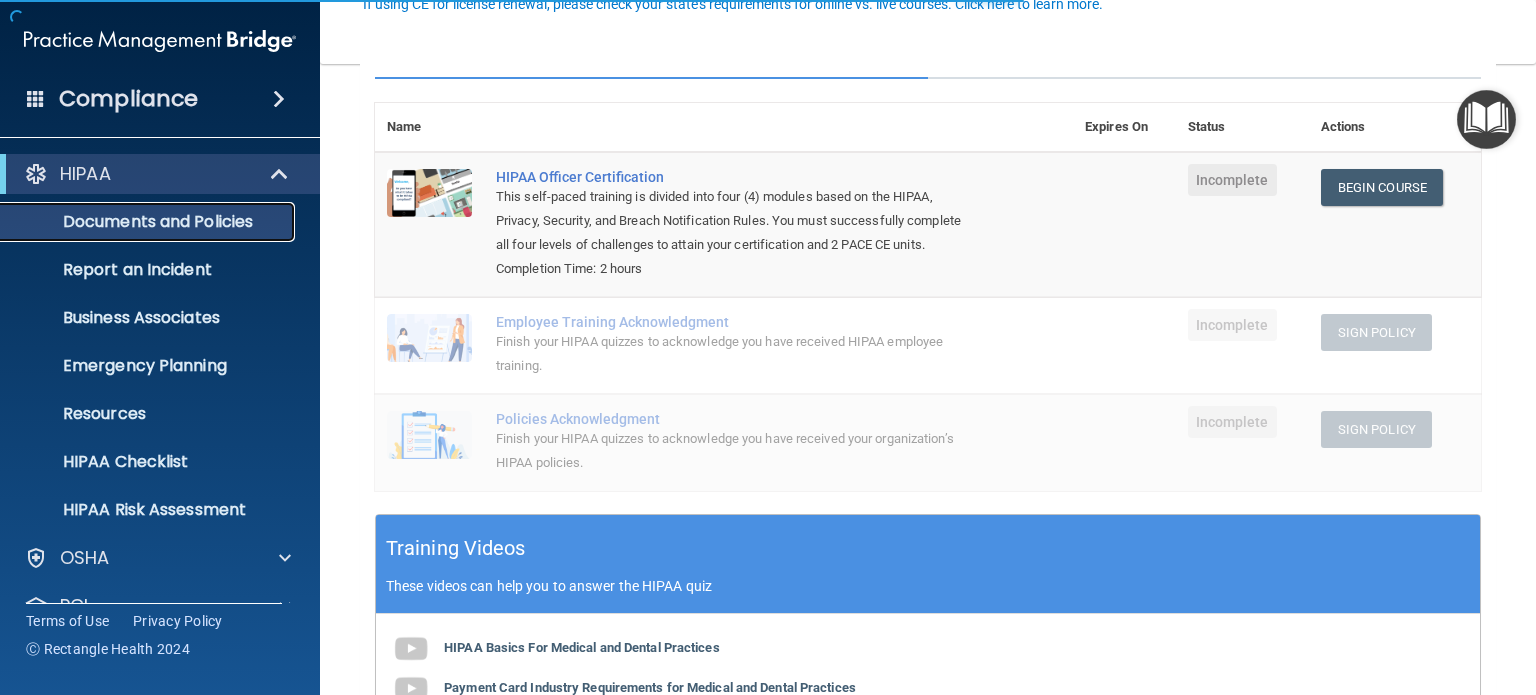 click on "Documents and Policies" at bounding box center [149, 222] 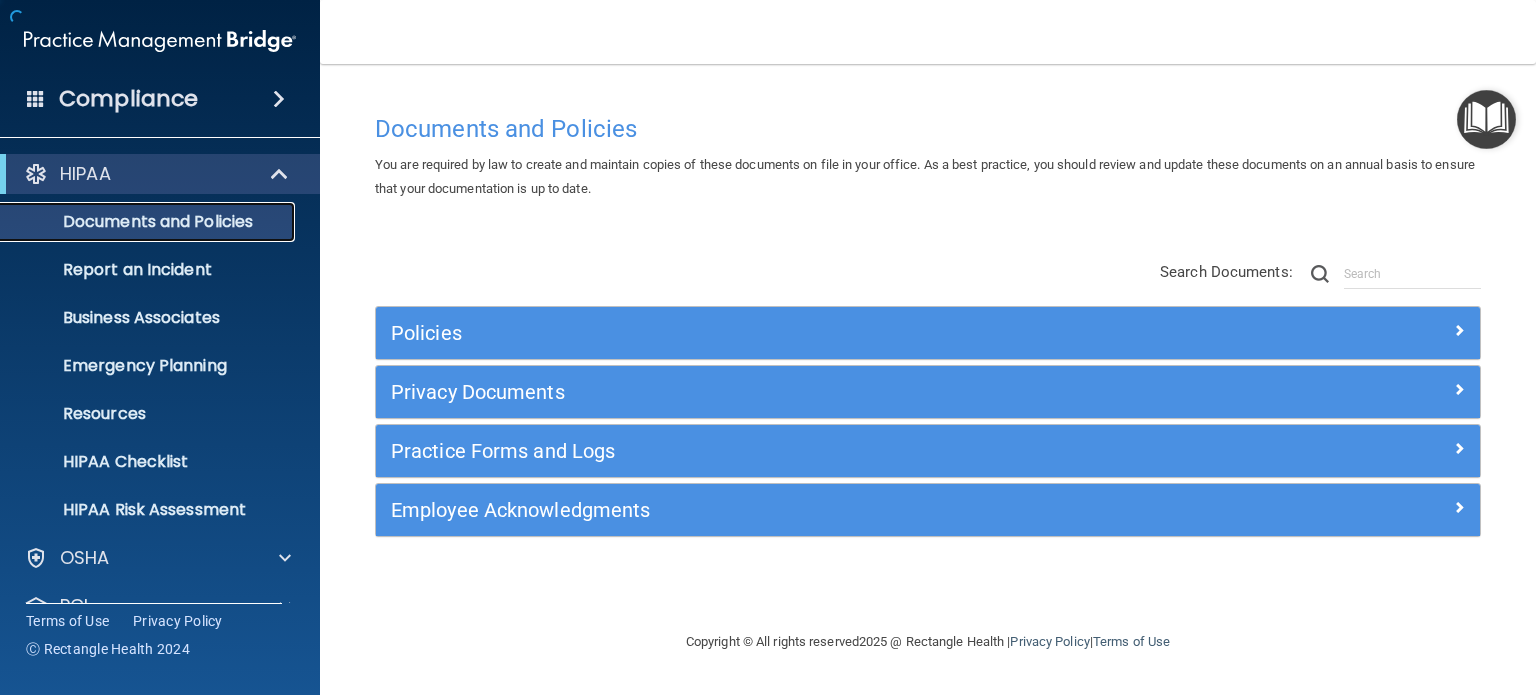 scroll, scrollTop: 0, scrollLeft: 0, axis: both 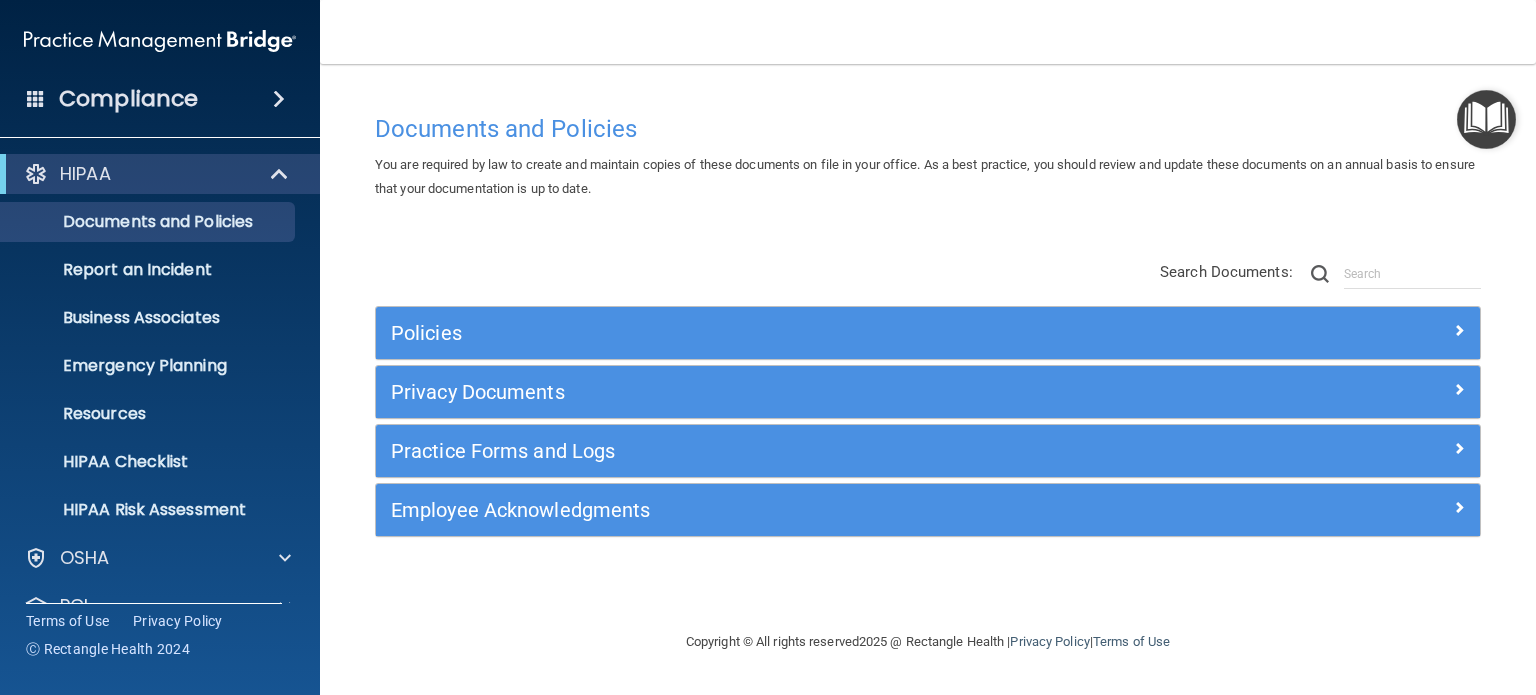 click on "Compliance" at bounding box center (160, 99) 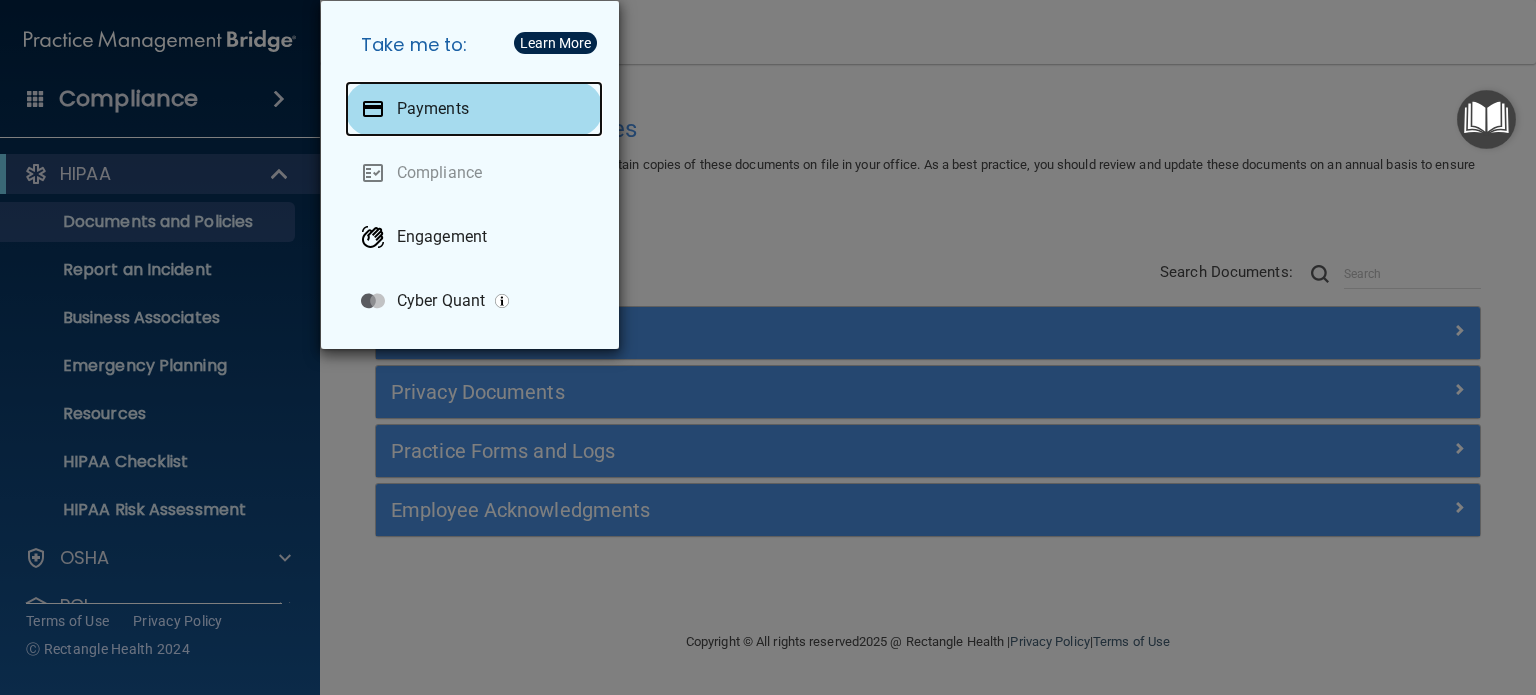 click on "Payments" at bounding box center (474, 109) 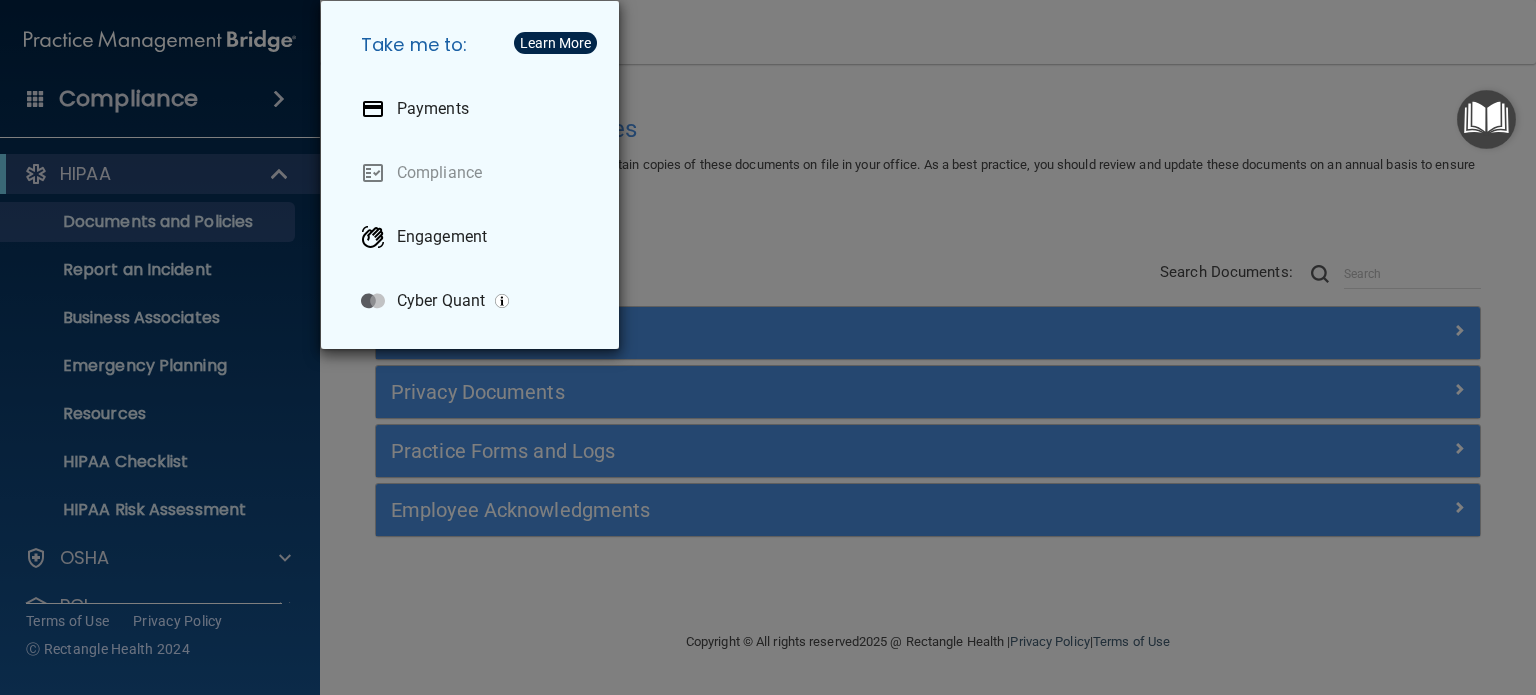click on "Take me to:             Payments                   Compliance                     Engagement                     Cyber Quant" at bounding box center [768, 347] 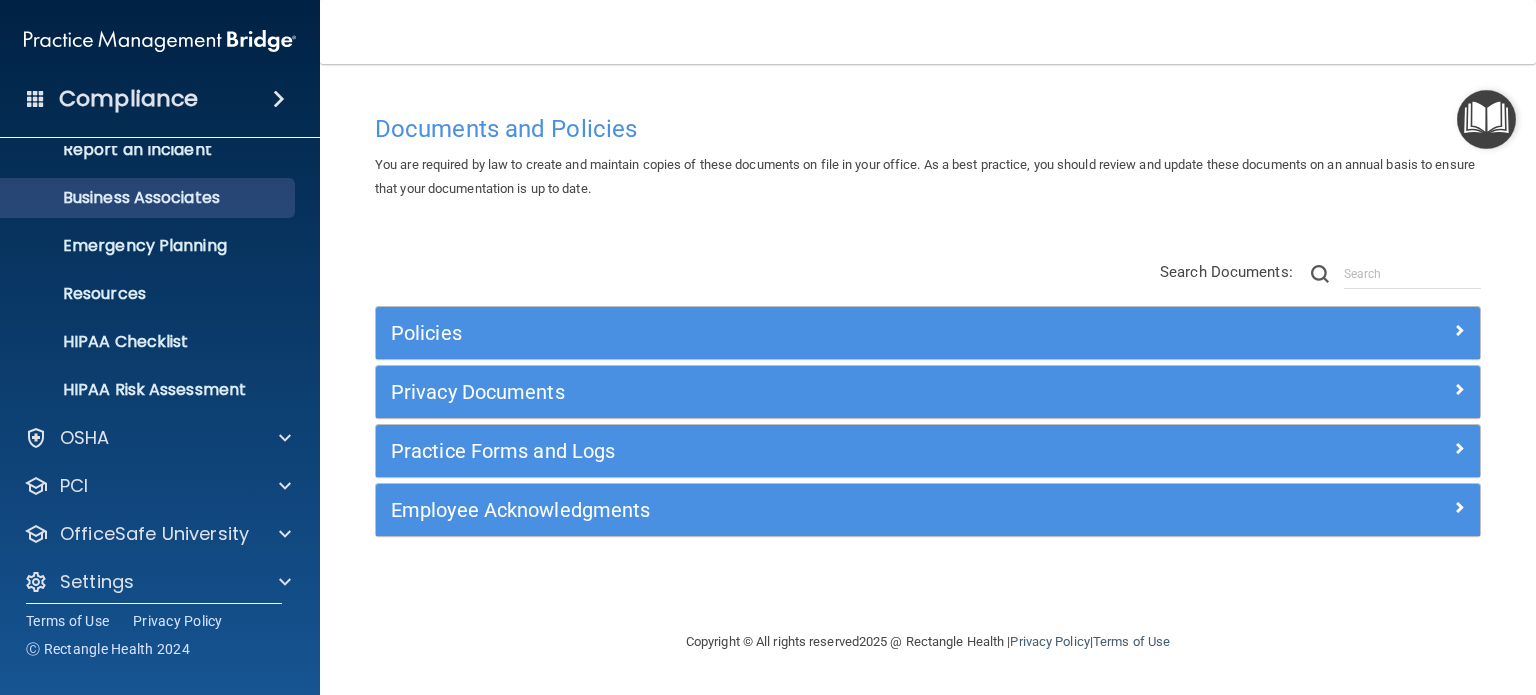 scroll, scrollTop: 134, scrollLeft: 0, axis: vertical 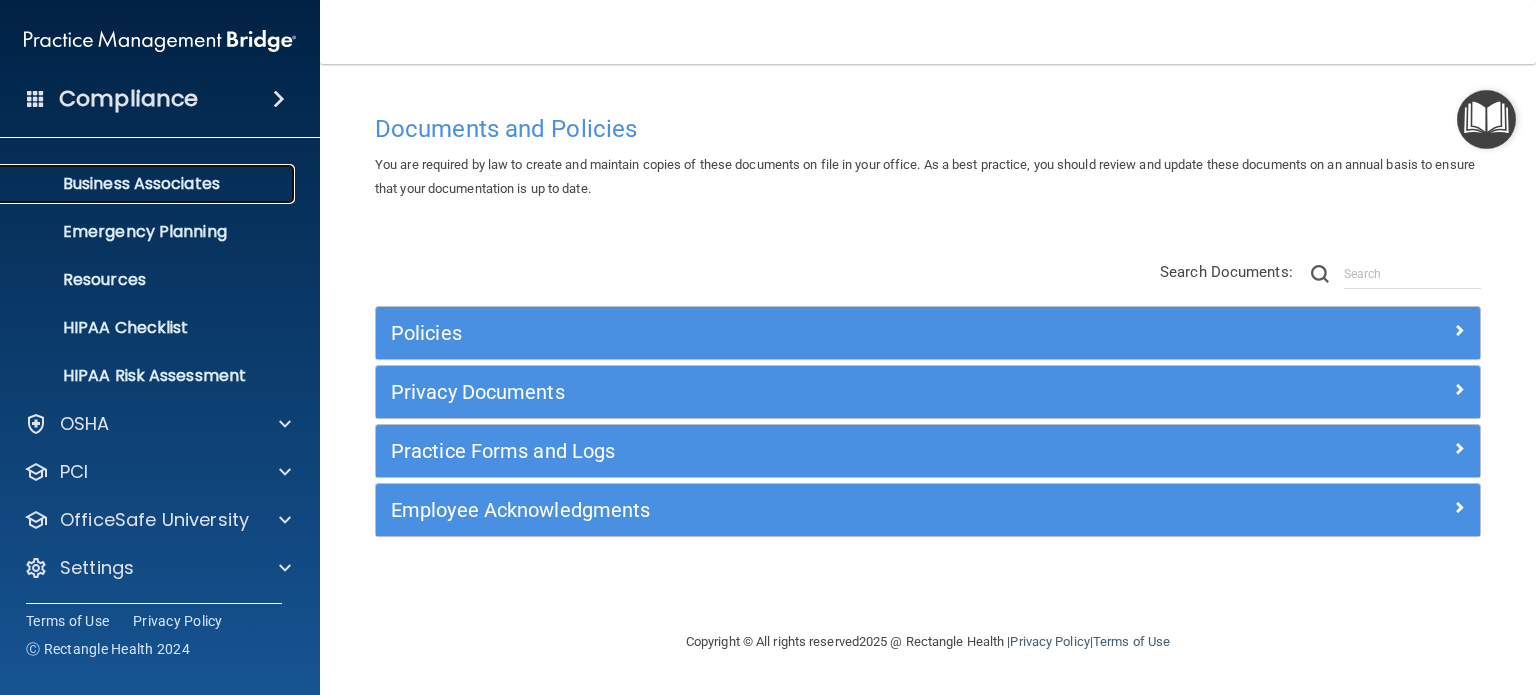 click on "Business Associates" at bounding box center [149, 184] 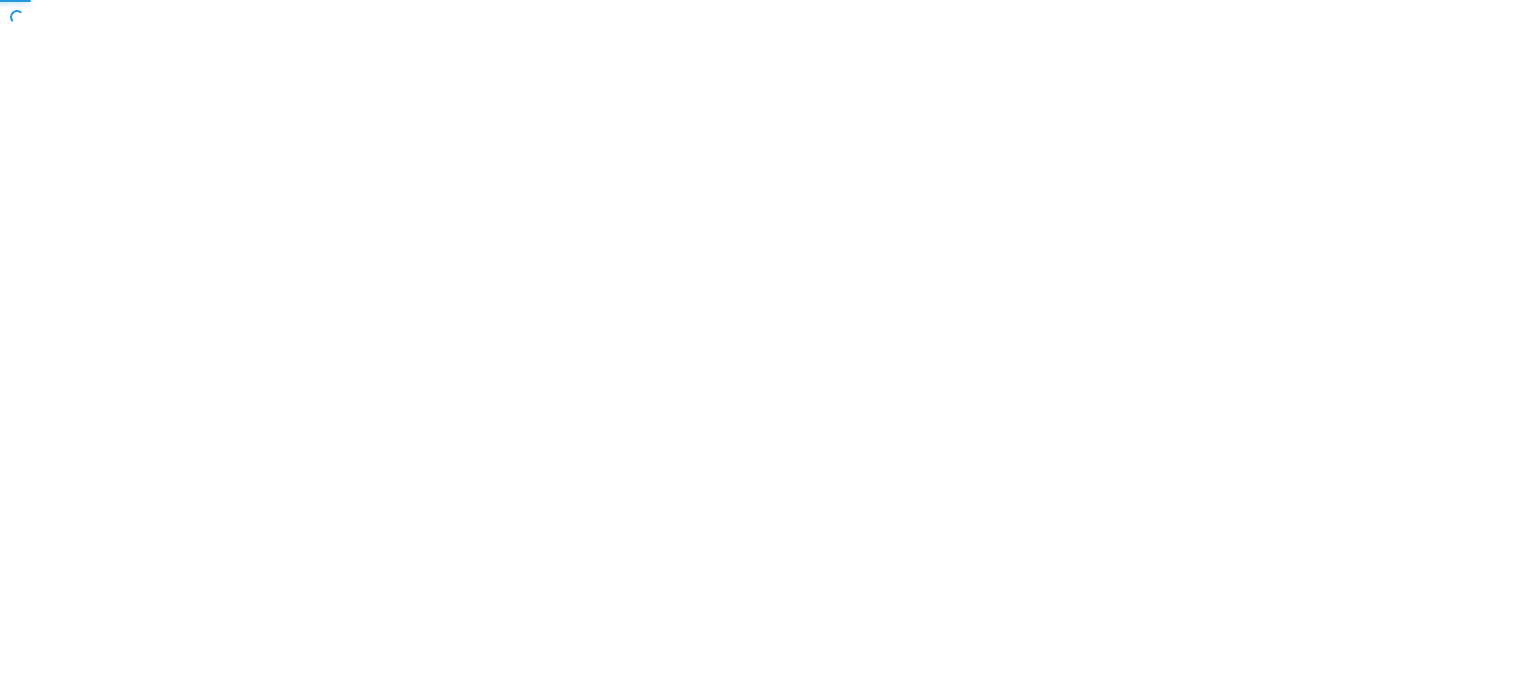 scroll, scrollTop: 0, scrollLeft: 0, axis: both 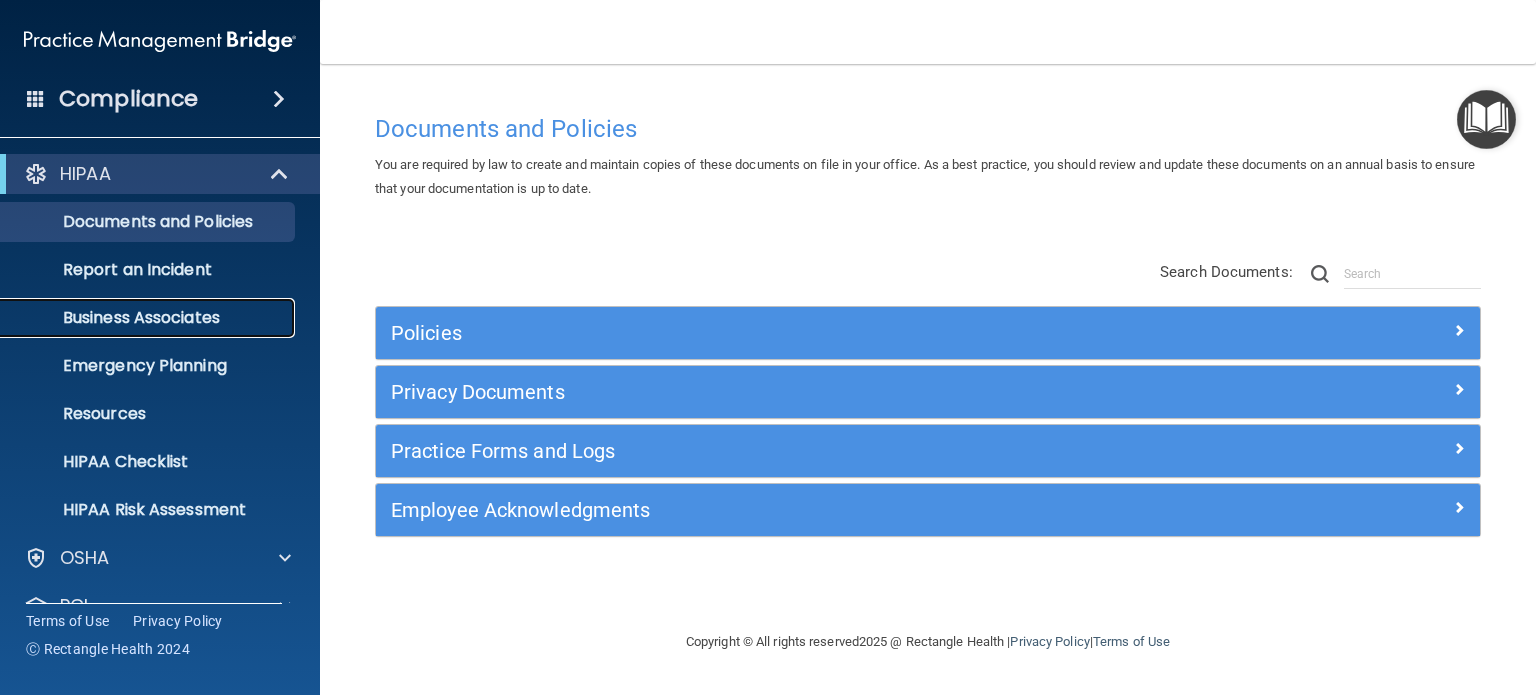 click on "Business Associates" at bounding box center [149, 318] 